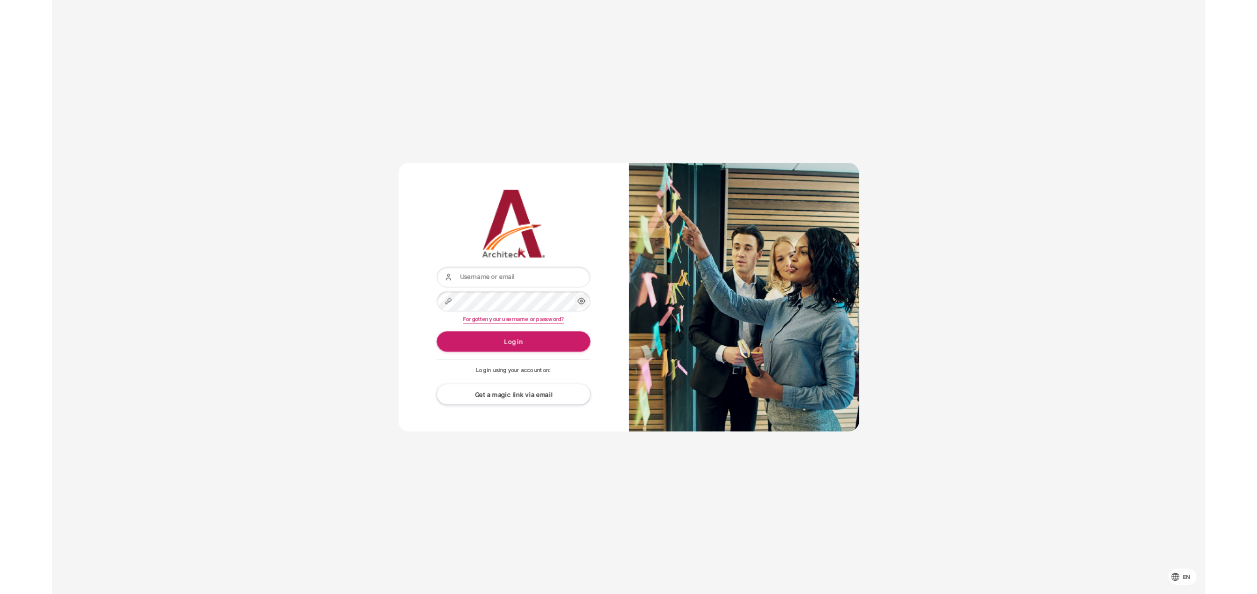 scroll, scrollTop: 0, scrollLeft: 0, axis: both 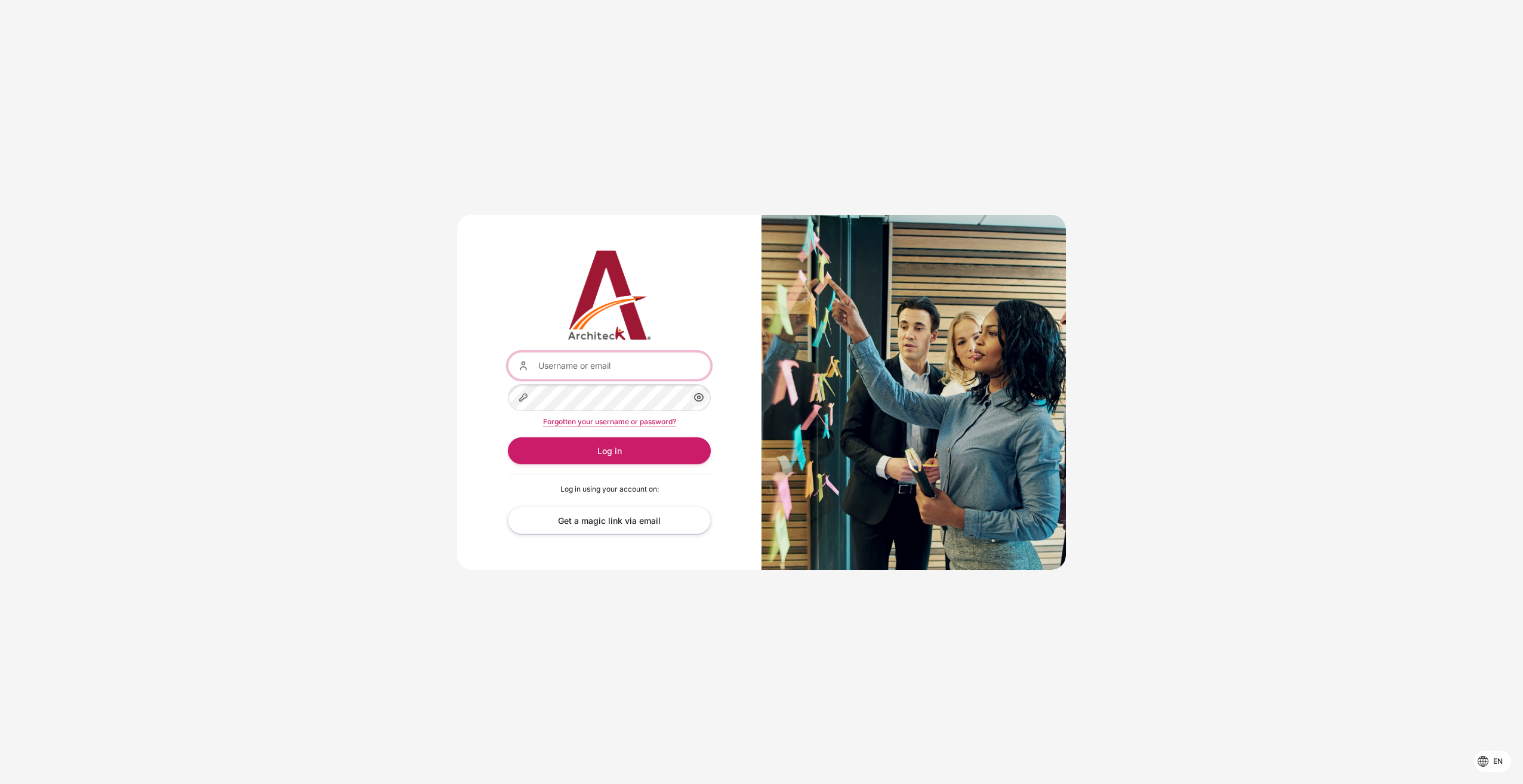 click on "Username or email" at bounding box center [609, 365] 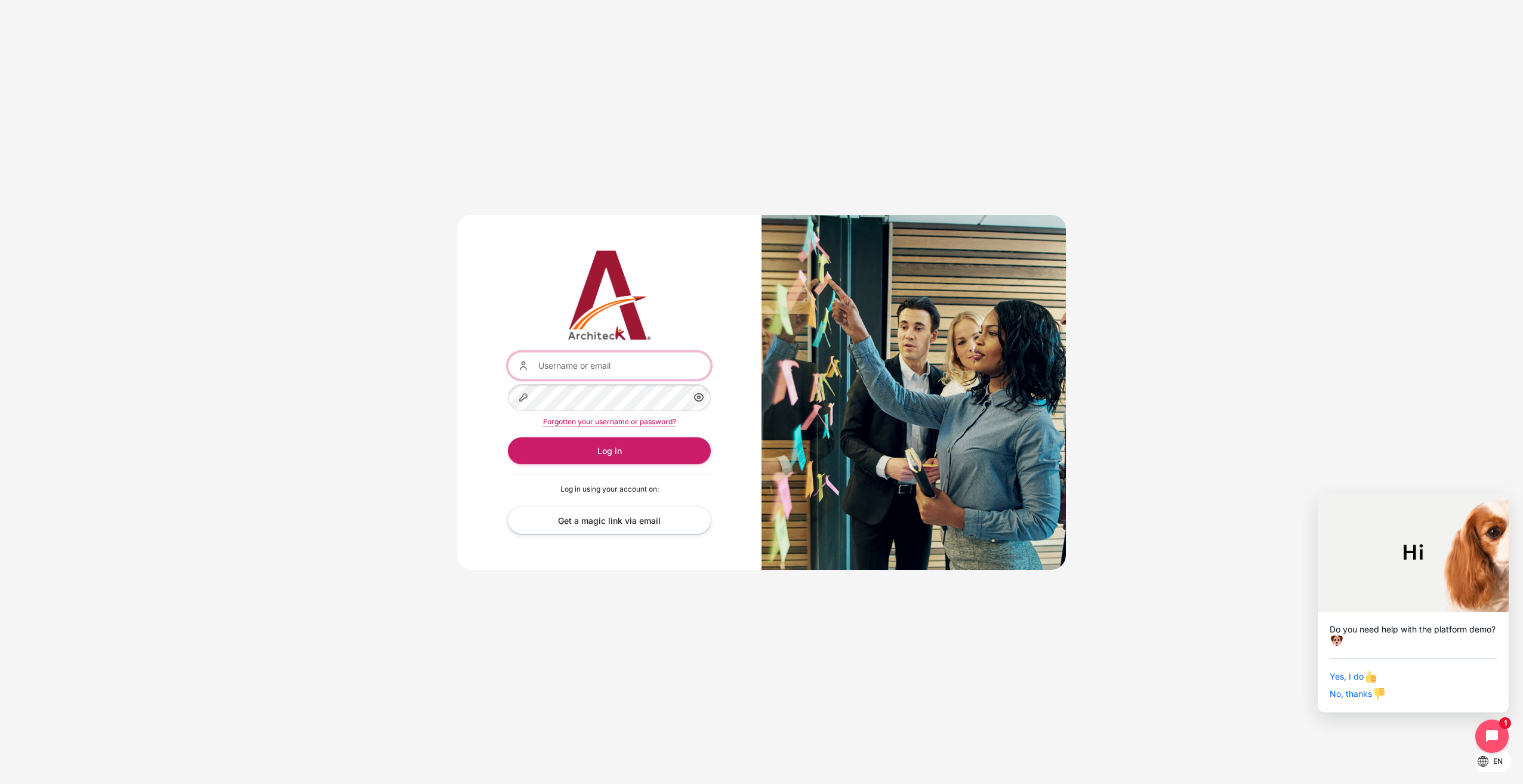 type on "[USERNAME]@[DOMAIN].com" 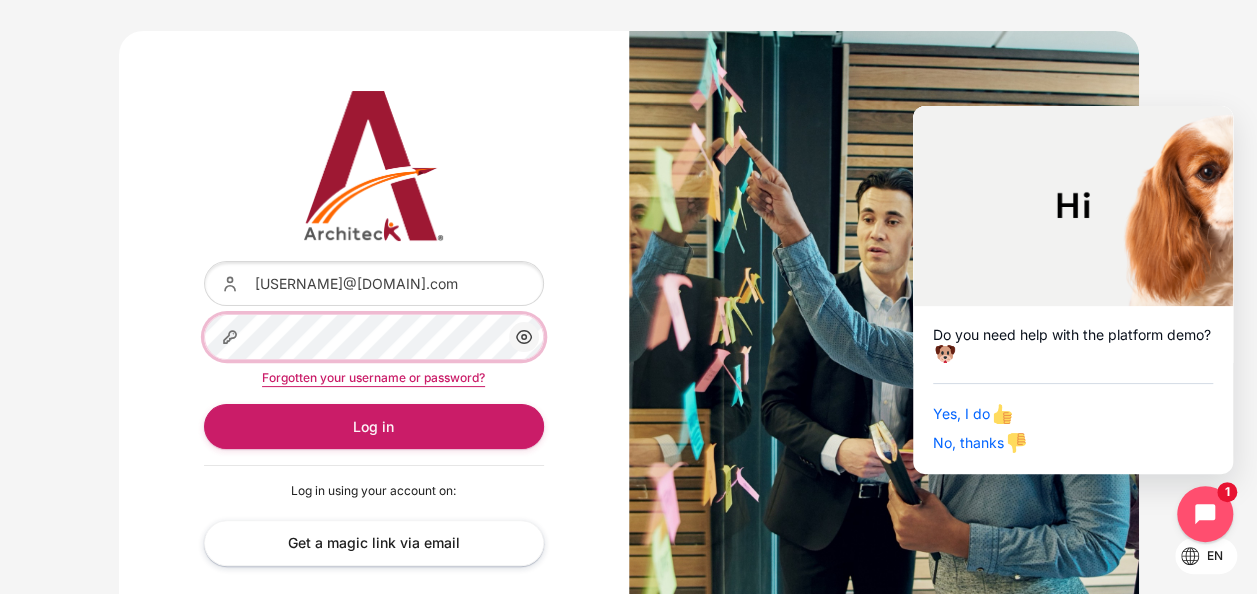 click on "Log in" at bounding box center [374, 426] 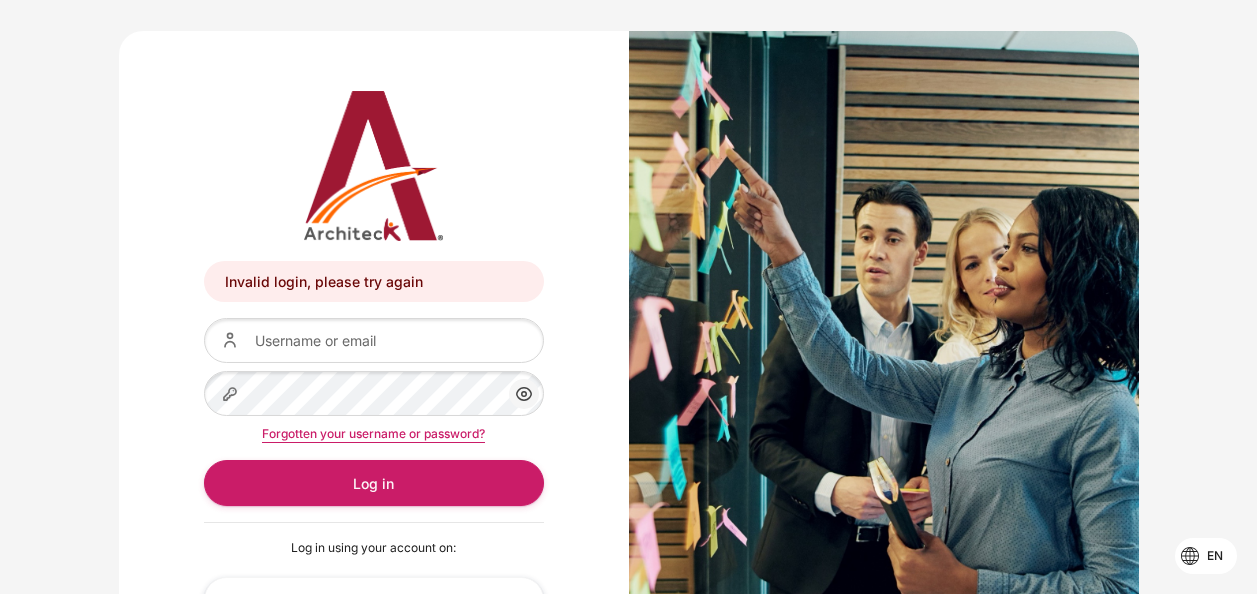 scroll, scrollTop: 0, scrollLeft: 0, axis: both 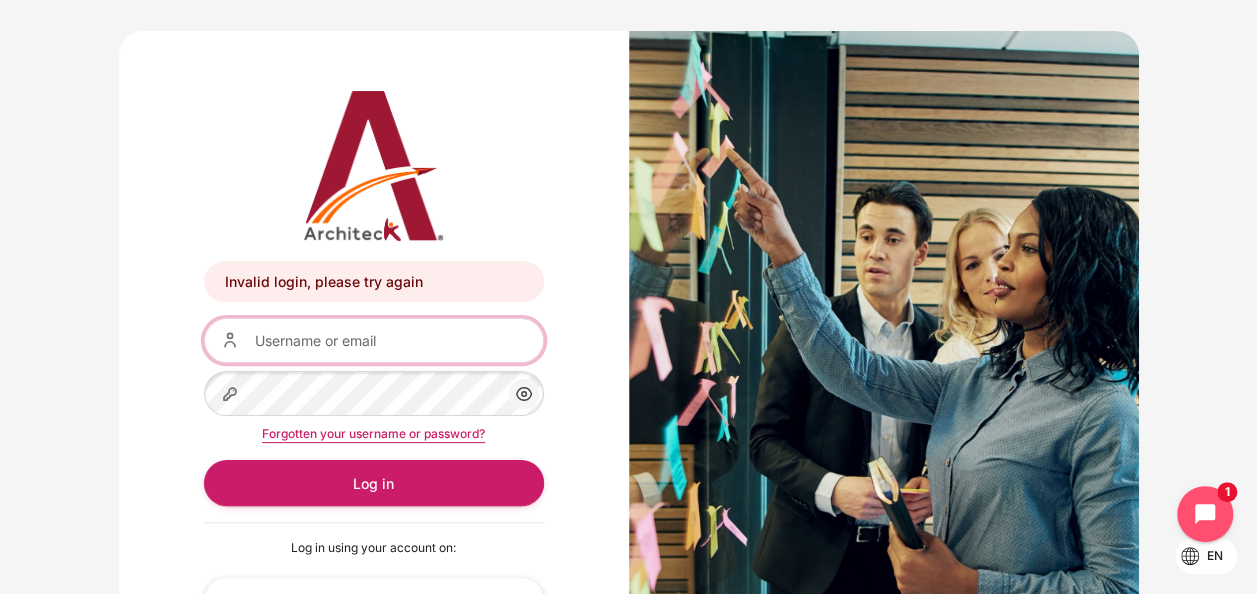 click on "Username or email" at bounding box center (374, 340) 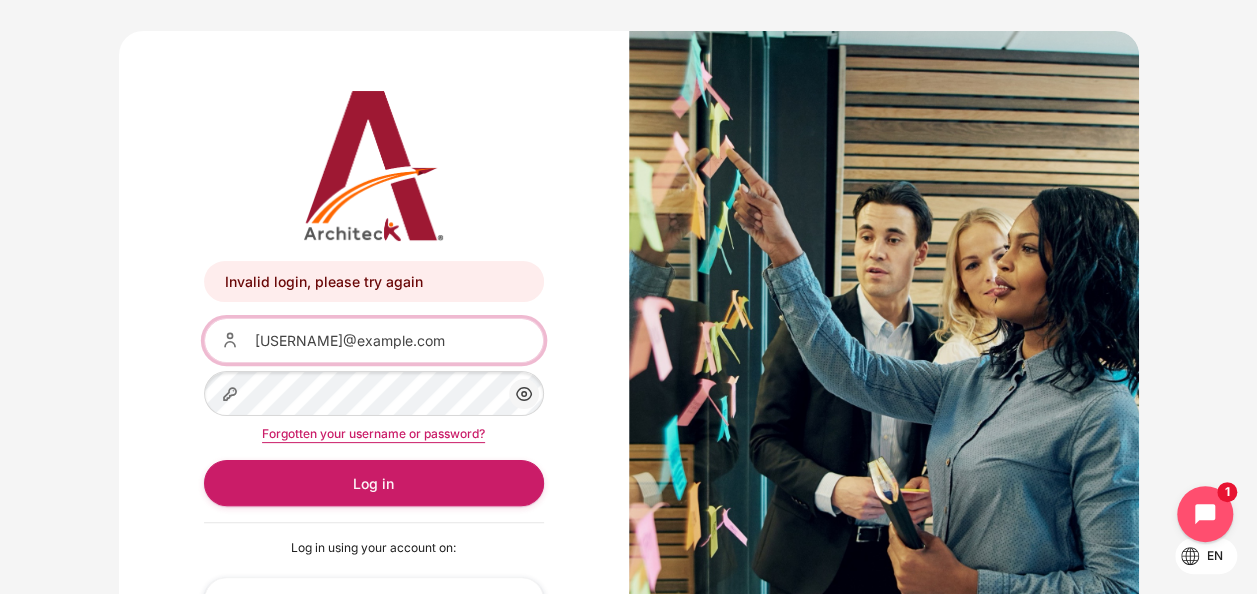 click on "[USERNAME]@[DOMAIN].com" at bounding box center (374, 340) 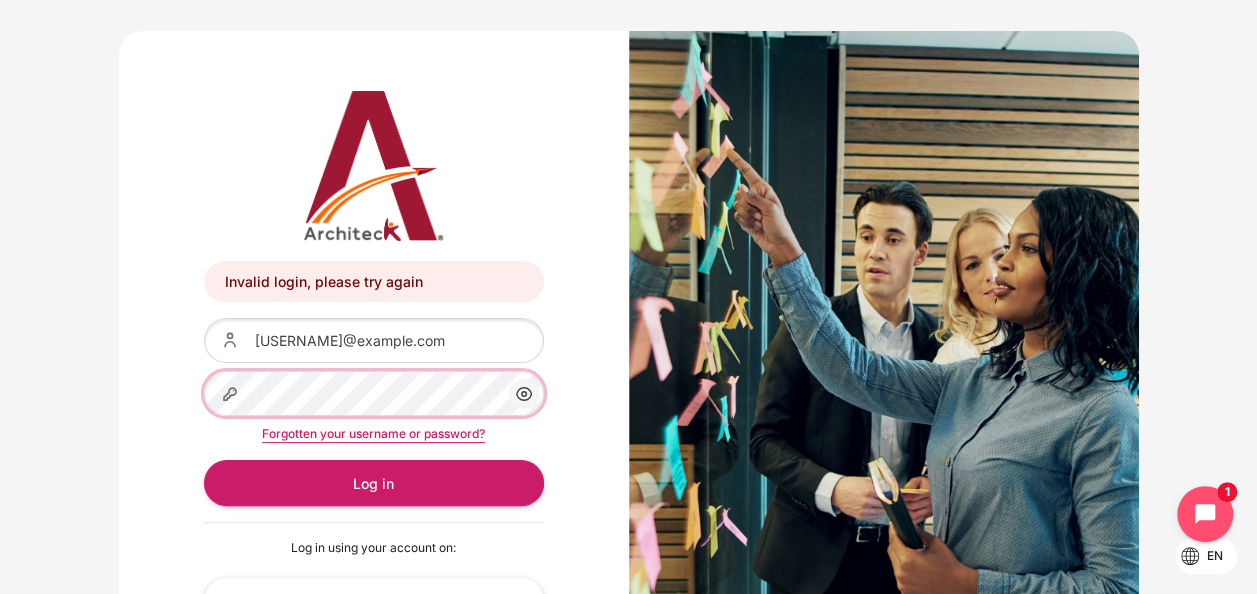 click on "Log in" at bounding box center (374, 482) 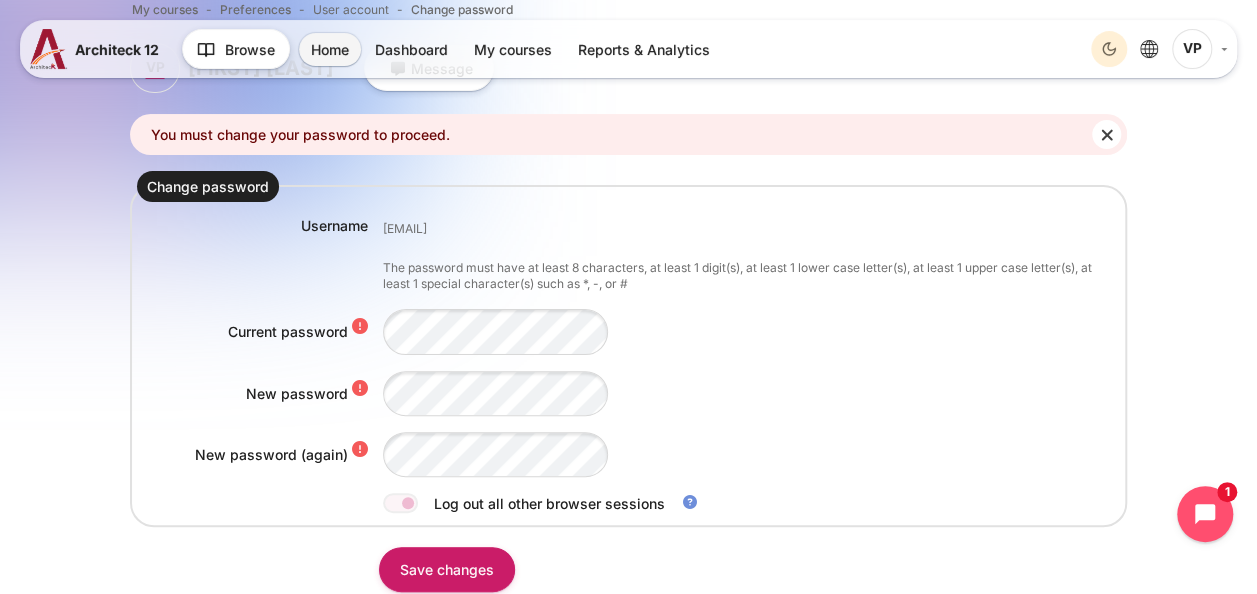 scroll, scrollTop: 200, scrollLeft: 0, axis: vertical 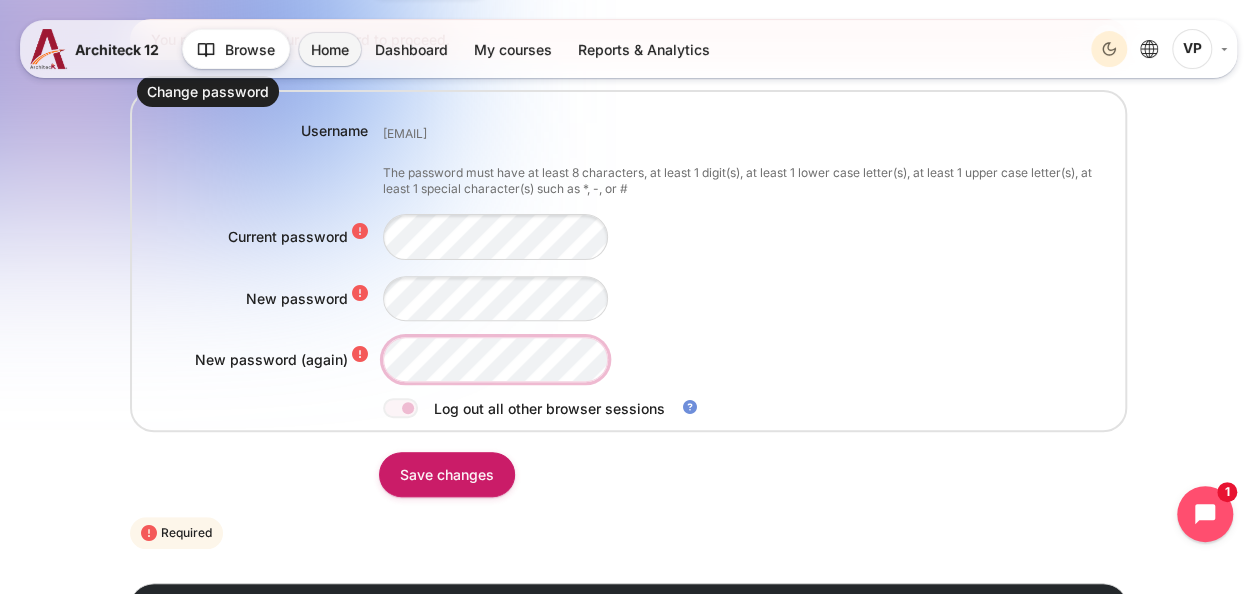 click on "Username
varinthorn.piyatataungvara@bts.com
The password must have at least 8 characters, at least 1 digit(s), at least 1 lower case letter(s), at least 1 upper case letter(s), at least 1 special character(s) such as *, -, or #
Current password
New password
New password (again)" at bounding box center (628, 270) 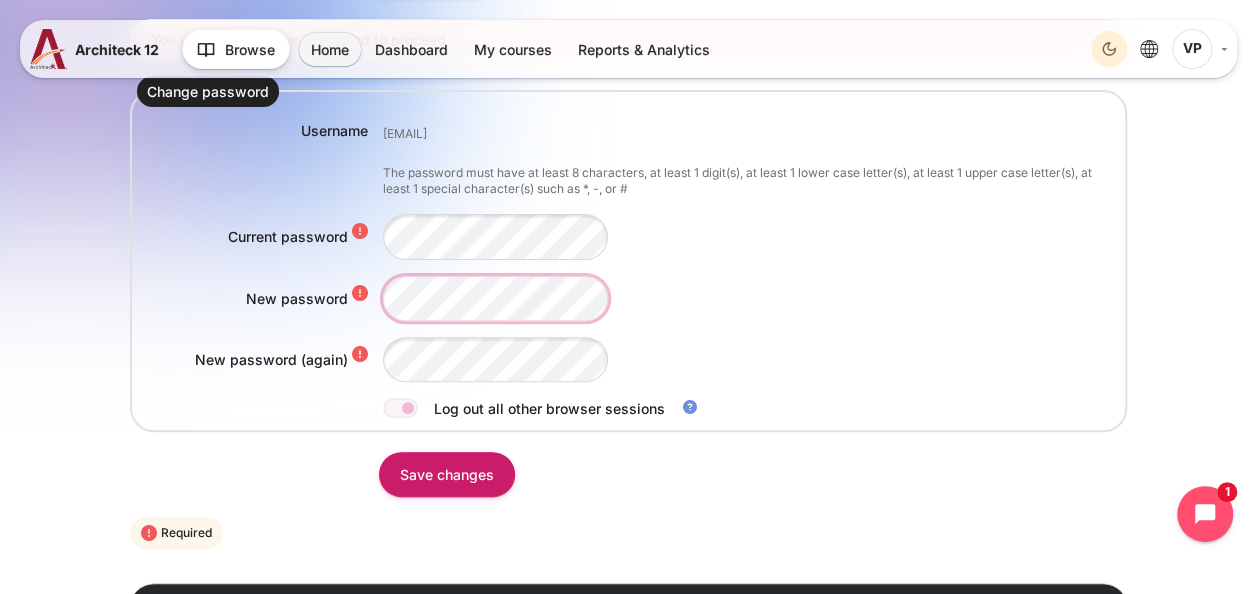 click on "New password" at bounding box center (628, 298) 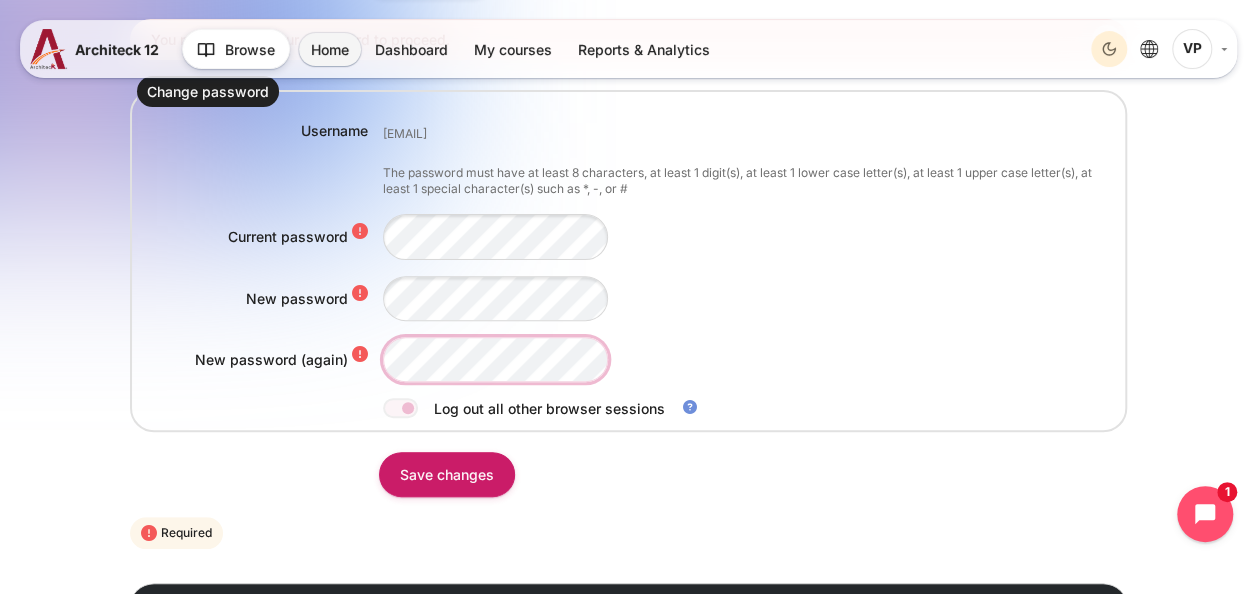 click on "New password (again)" at bounding box center [628, 359] 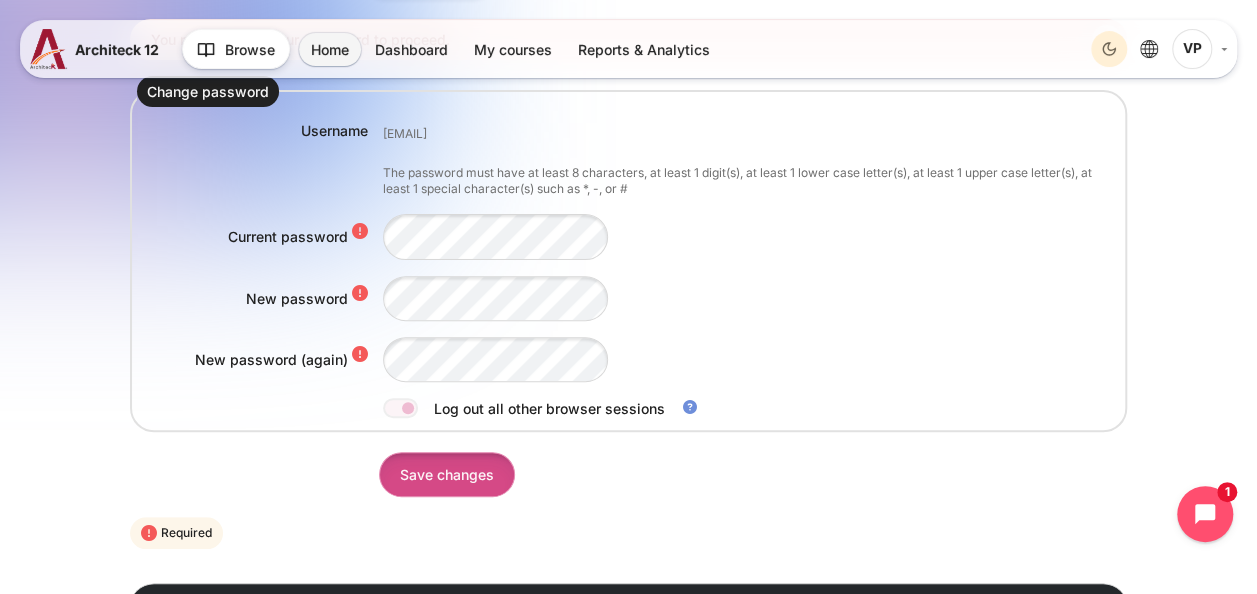click on "Save changes" at bounding box center [447, 474] 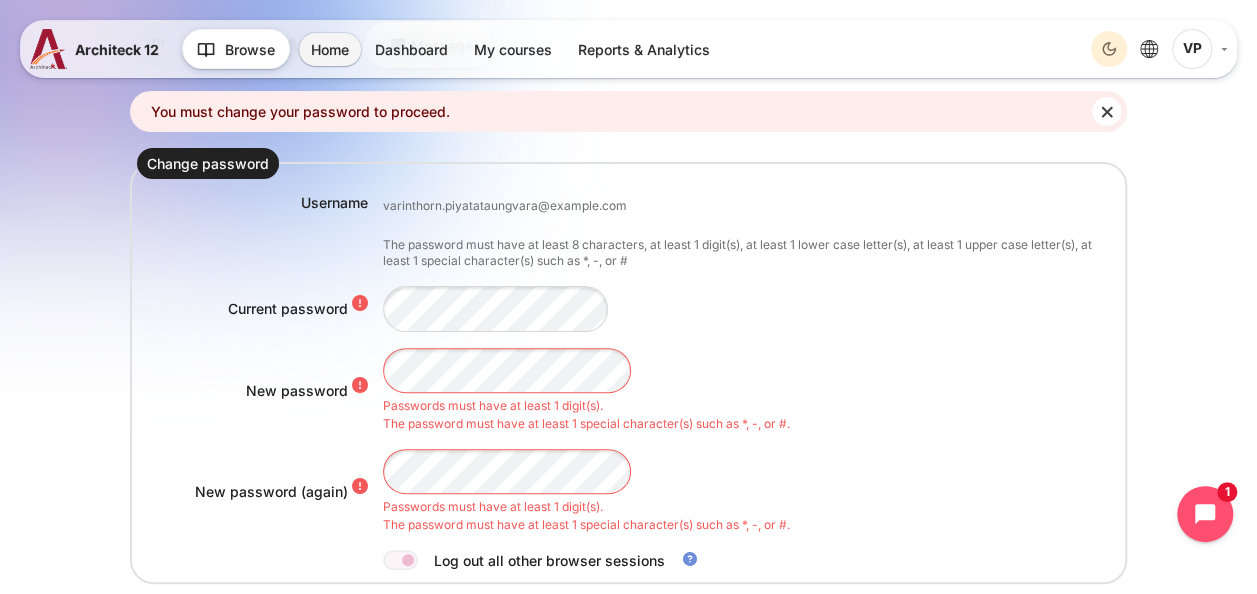 scroll, scrollTop: 300, scrollLeft: 0, axis: vertical 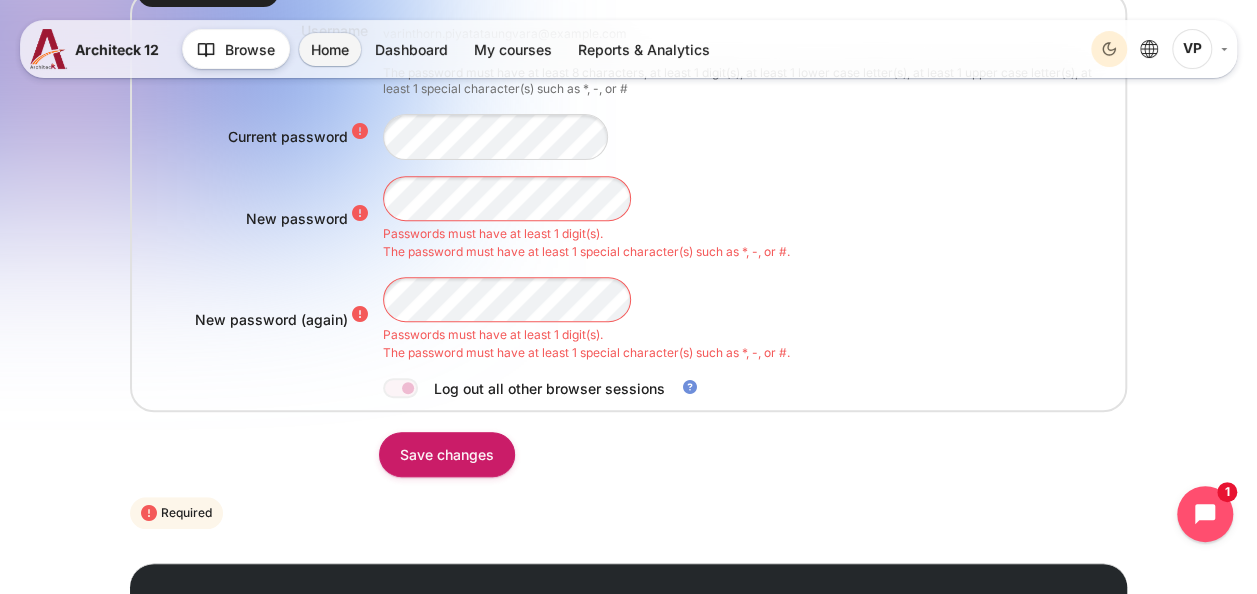 click on "Passwords must have at least 1 digit(s). The password must have at least 1 special character(s) such as *, -, or #." at bounding box center (751, 319) 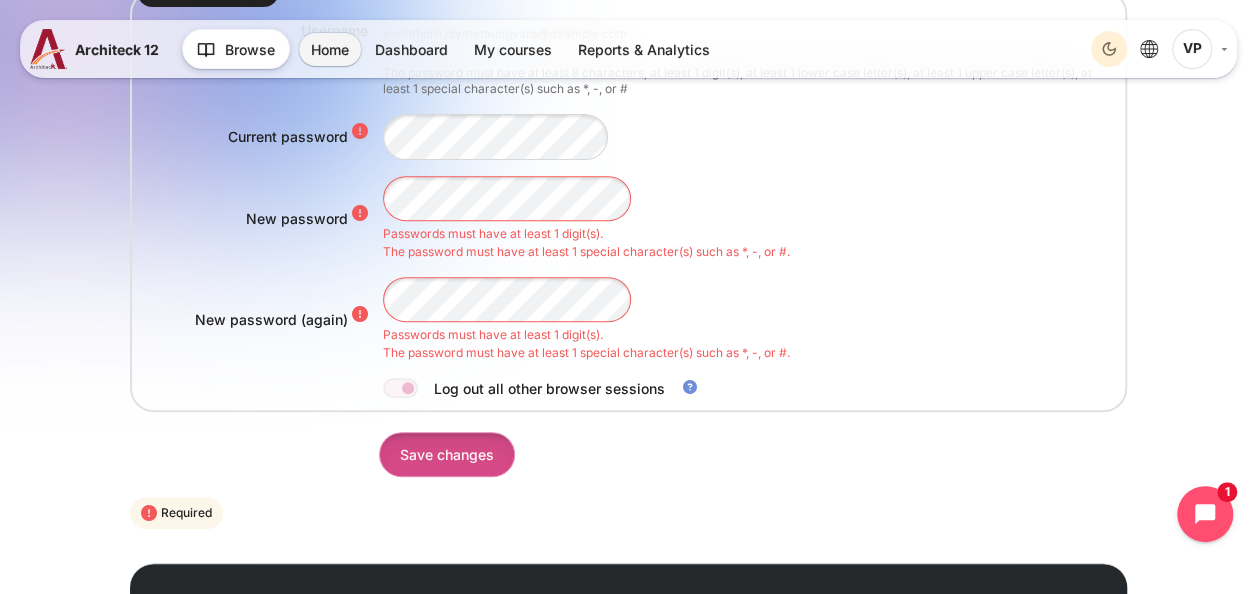 click on "Save changes" at bounding box center [447, 454] 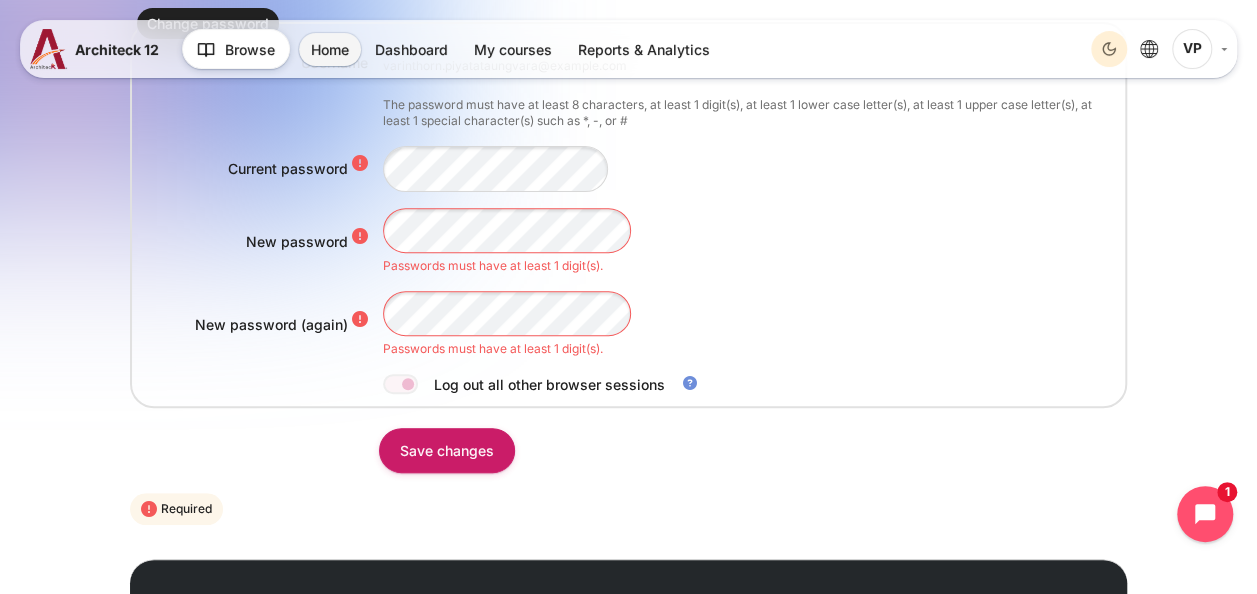 scroll, scrollTop: 170, scrollLeft: 0, axis: vertical 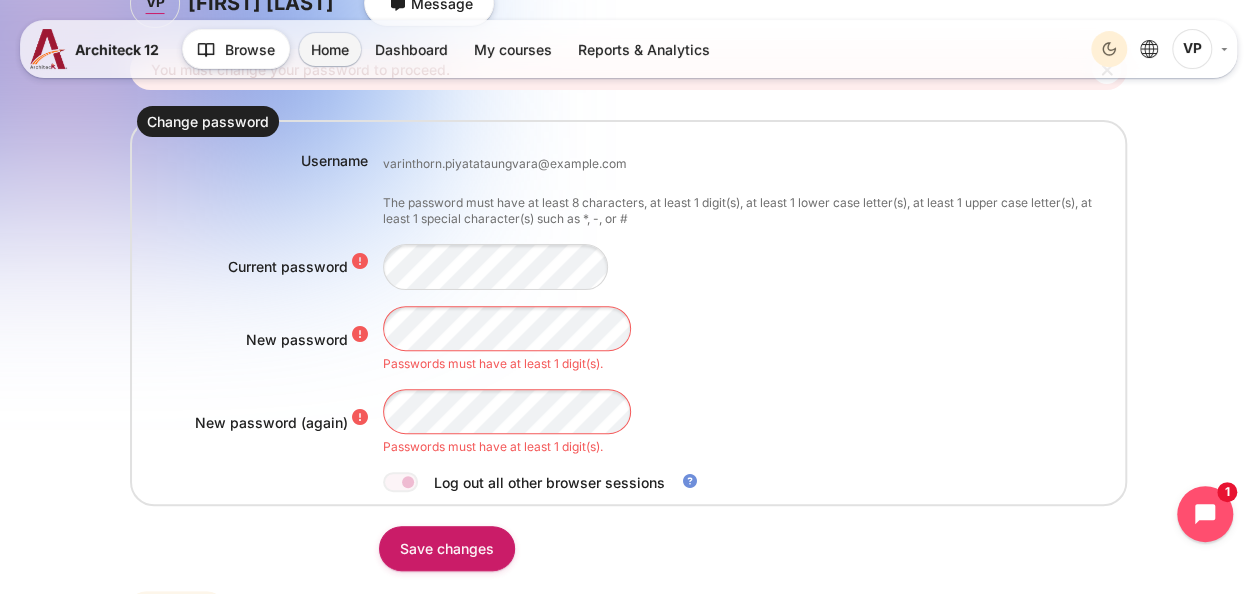 click on "My courses
Preferences
User account
Change password
VP [FIRST] [LAST] Message
You must change your password to proceed.
Dismiss this notification
Change password
Username" at bounding box center (628, 354) 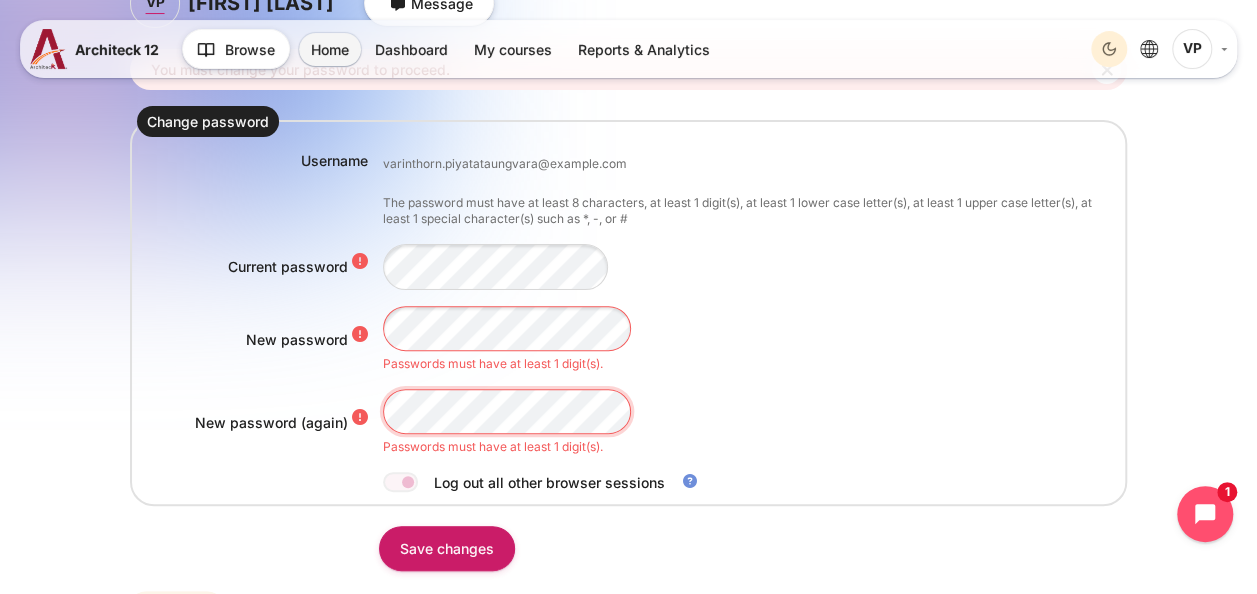 click on "My courses
Preferences
User account
Change password
VP Varinthorn Piyatataungvara Message
You must change your password to proceed.
Dismiss this notification
Change password
Username" at bounding box center (628, 354) 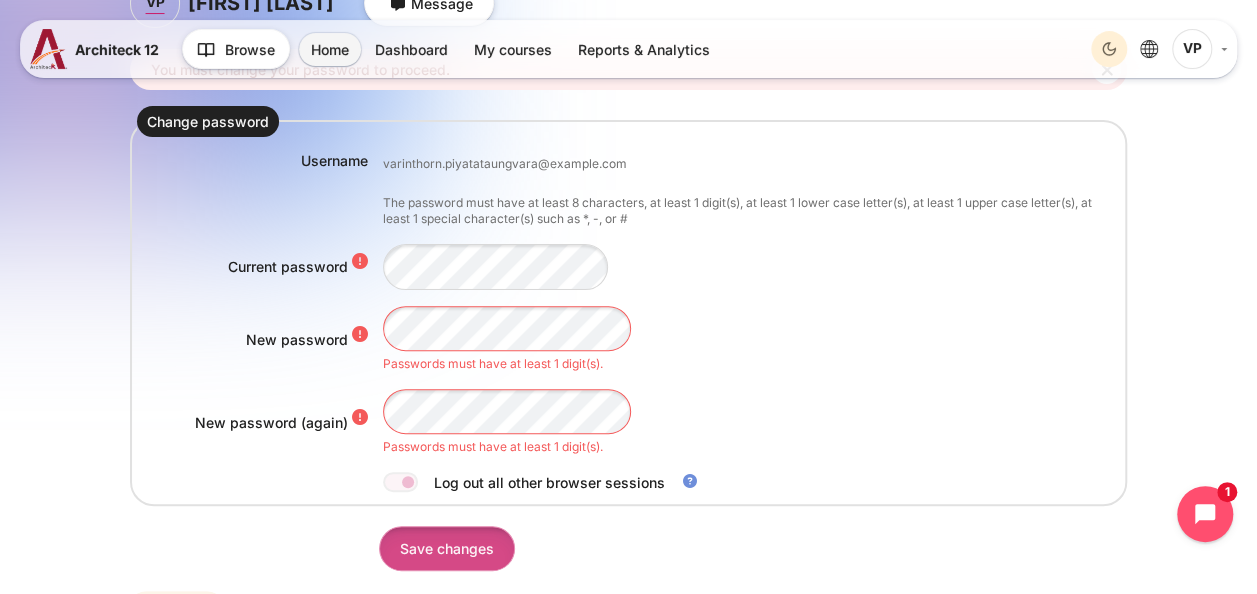 click on "Save changes" at bounding box center [447, 548] 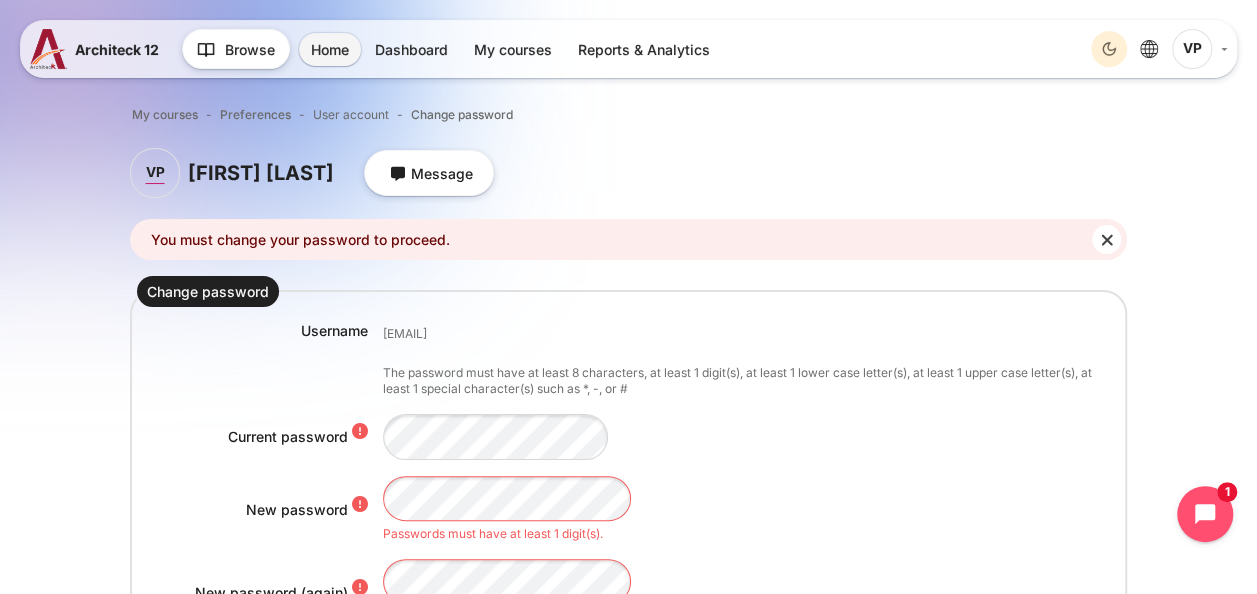 scroll, scrollTop: 200, scrollLeft: 0, axis: vertical 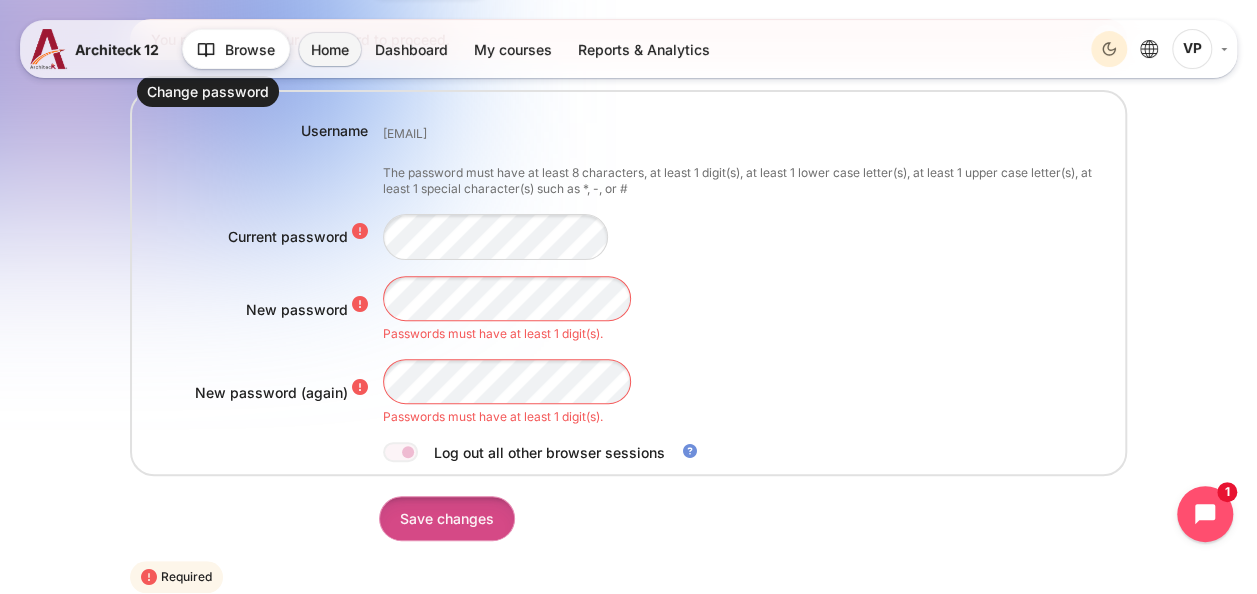 click on "Save changes" at bounding box center [447, 518] 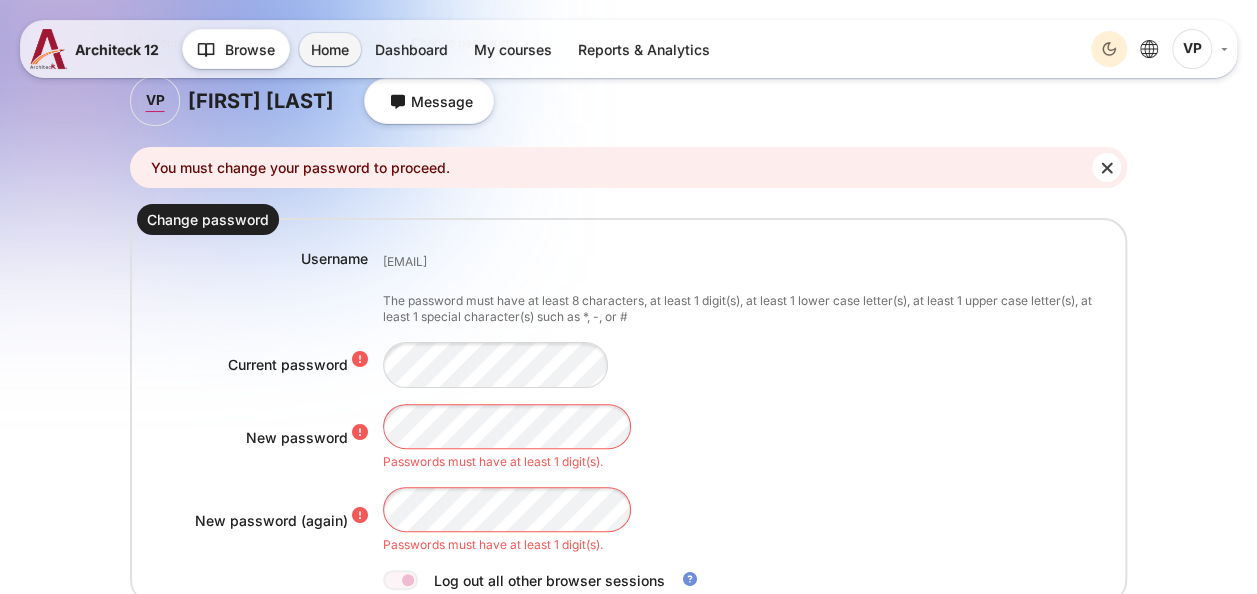 scroll, scrollTop: 200, scrollLeft: 0, axis: vertical 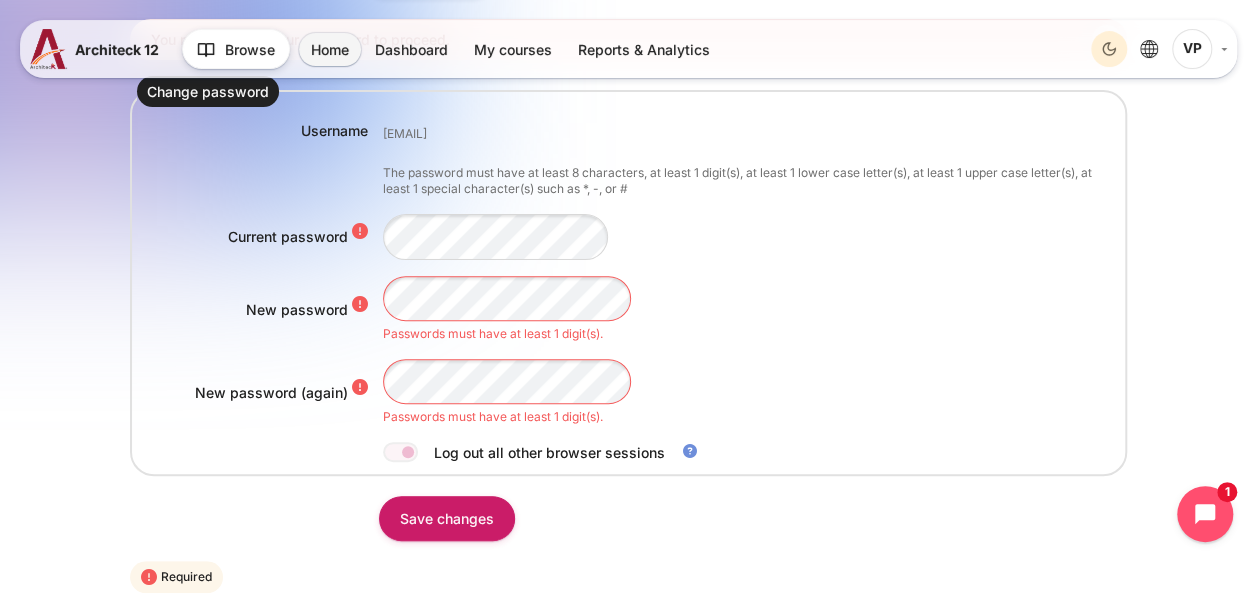 click on "Username
[EMAIL]
The password must have at least 8 characters, at least 1 digit(s), at least 1 lower case letter(s), at least 1 upper case letter(s), at least 1 special character(s) such as *, -, or #
Current password
New password
Passwords must have at least 1 digit(s).
New password (again)
Passwords must have at least 1 digit(s)." at bounding box center (628, 292) 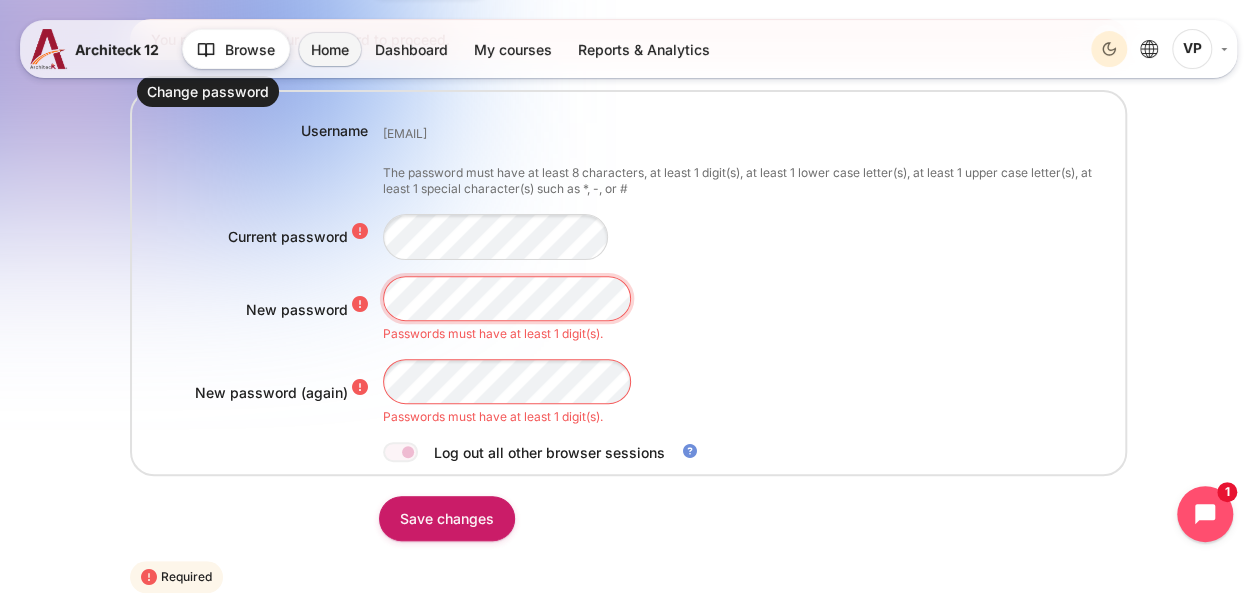 click on "New password (again)
Passwords must have at least 1 digit(s)." at bounding box center (628, 392) 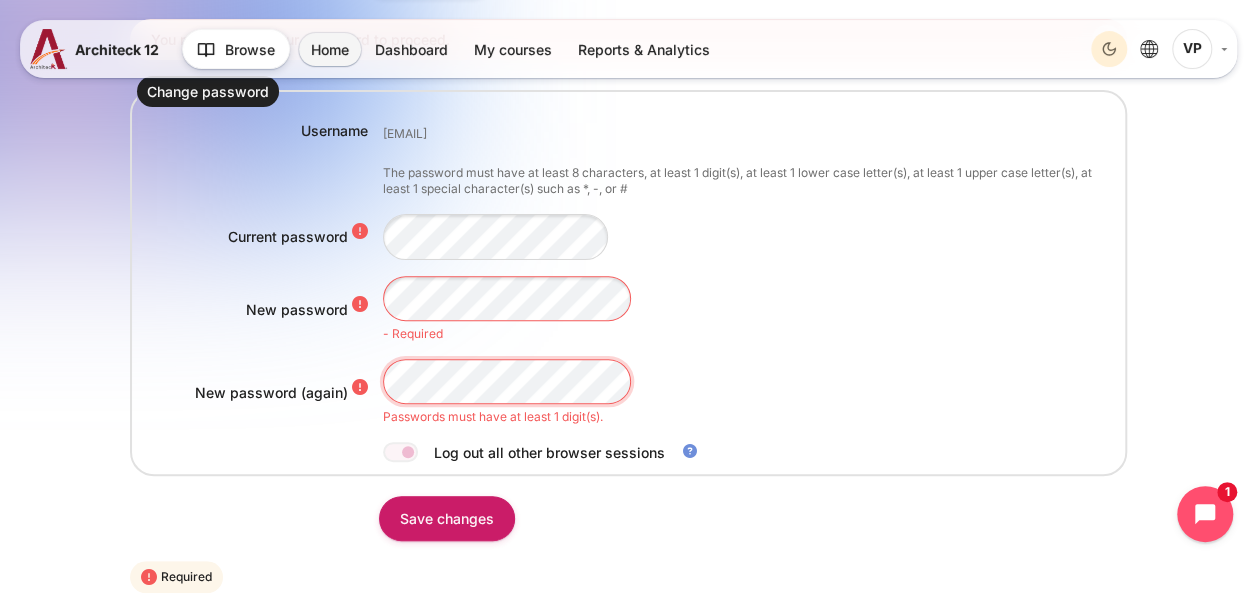 click on "New password (again)
Passwords must have at least 1 digit(s)." at bounding box center [628, 392] 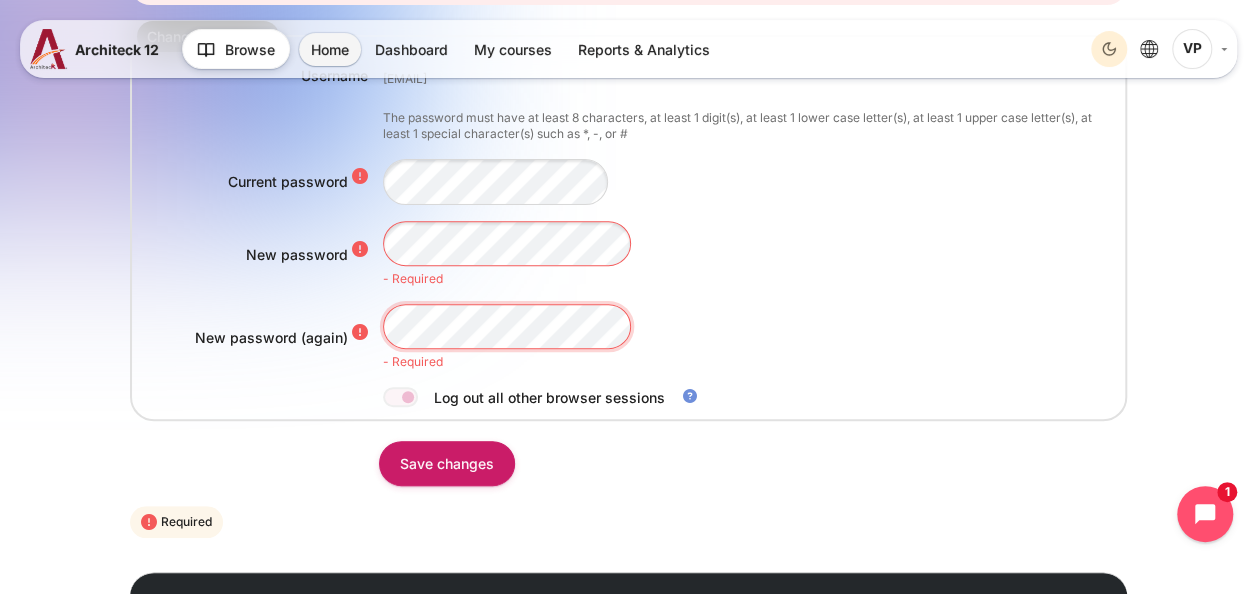 click on "Username
[EMAIL]
The password must have at least 8 characters, at least 1 digit(s), at least 1 lower case letter(s), at least 1 upper case letter(s), at least 1 special character(s) such as *, -, or #
Current password
New password
- Required
New password (again)
- Required" at bounding box center [628, 237] 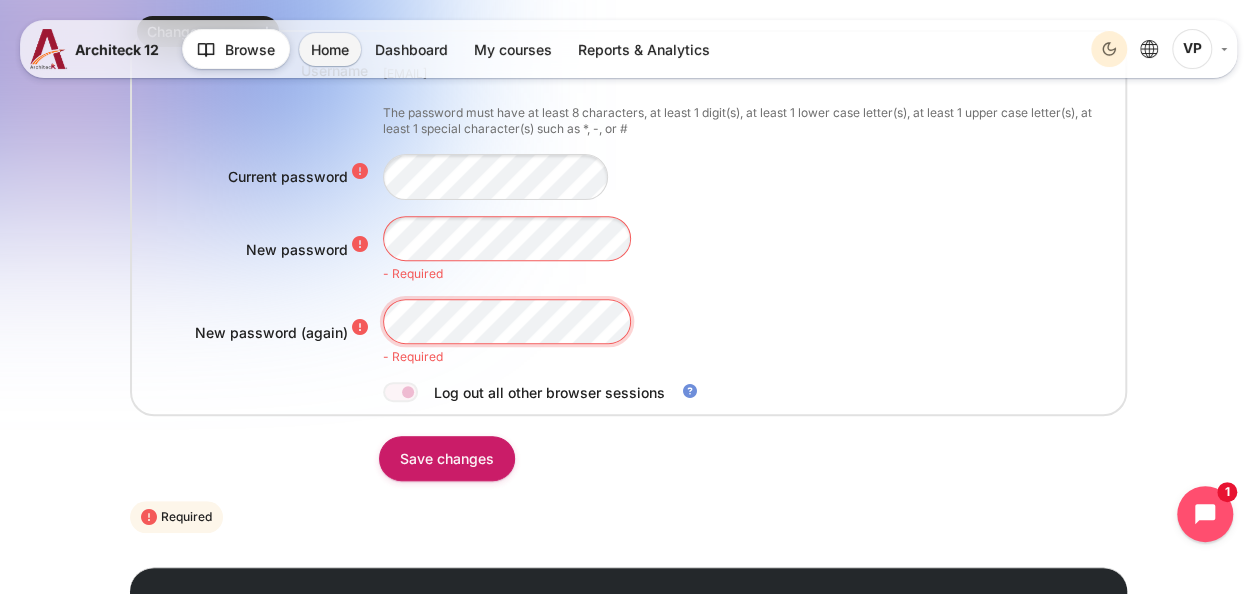 scroll, scrollTop: 284, scrollLeft: 0, axis: vertical 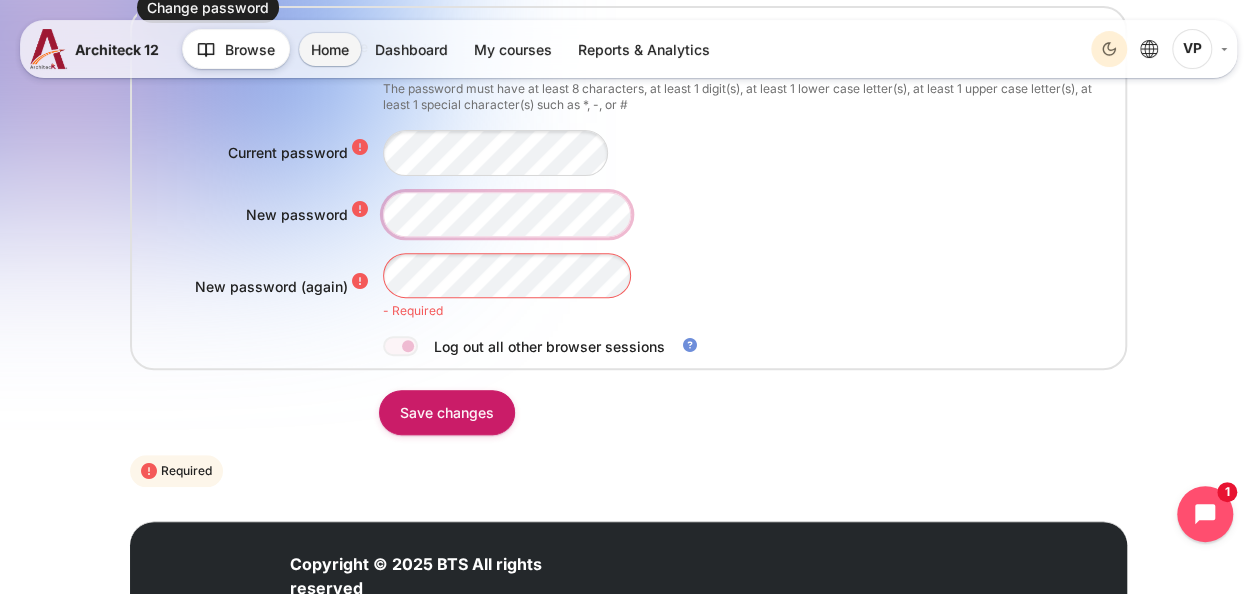 click on "Username
varinthorn.piyatataungvara@bts.com
The password must have at least 8 characters, at least 1 digit(s), at least 1 lower case letter(s), at least 1 upper case letter(s), at least 1 special character(s) such as *, -, or #
Current password
New password
- Required
New password (again)
- Required" at bounding box center (628, 197) 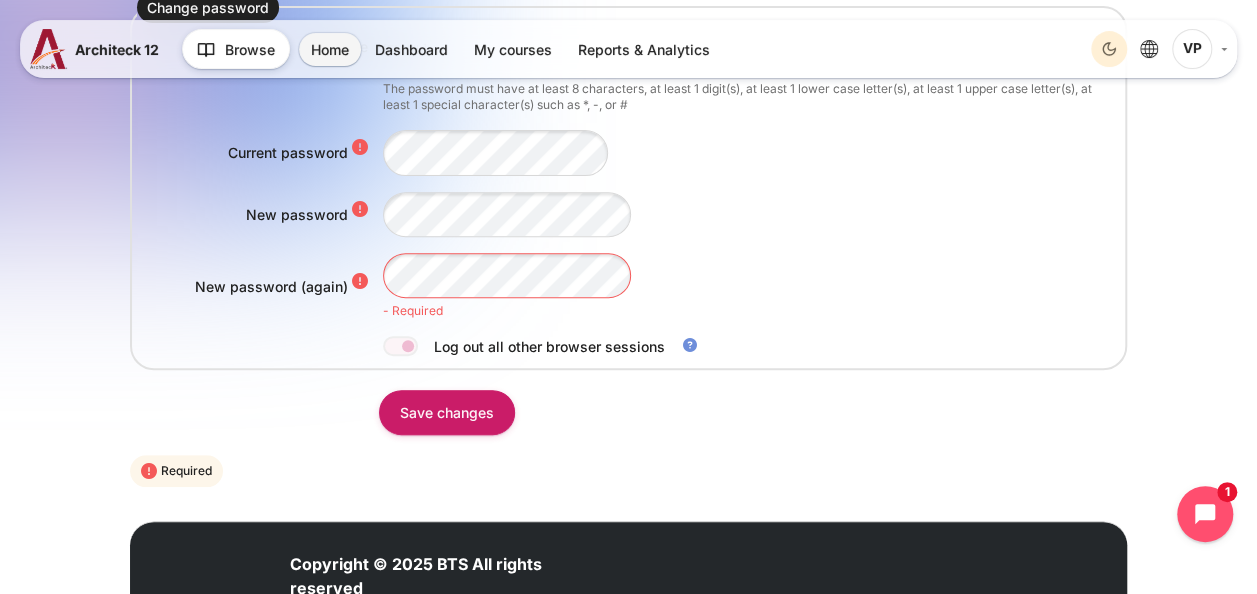 click on "- Required" at bounding box center [751, 286] 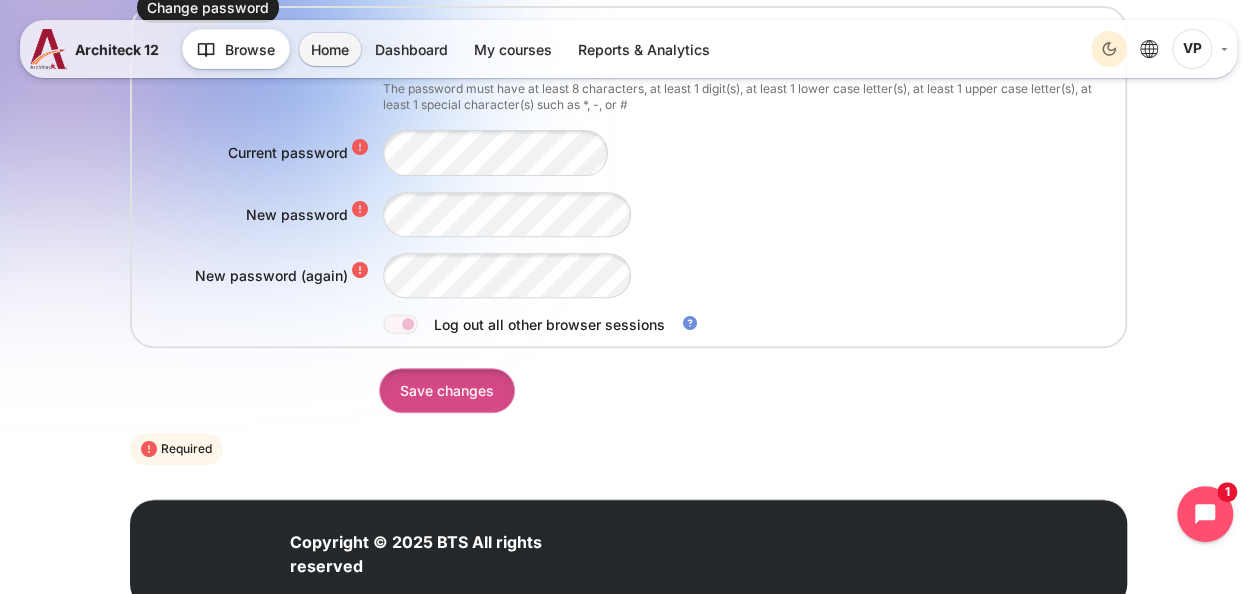 click on "Save changes" at bounding box center [447, 390] 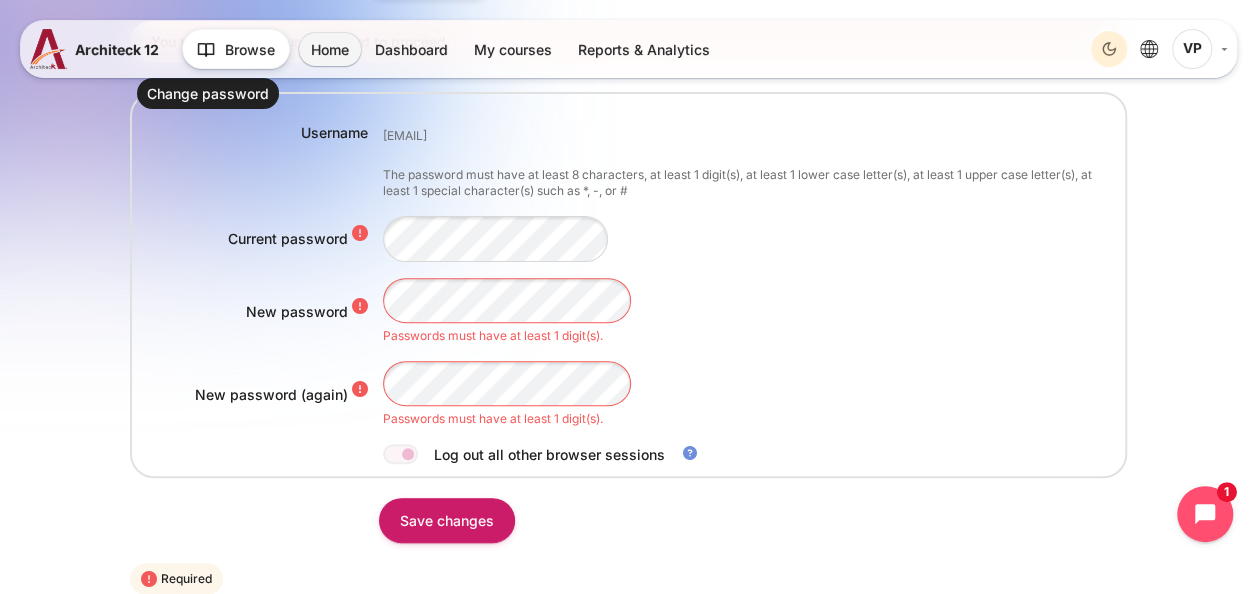 scroll, scrollTop: 200, scrollLeft: 0, axis: vertical 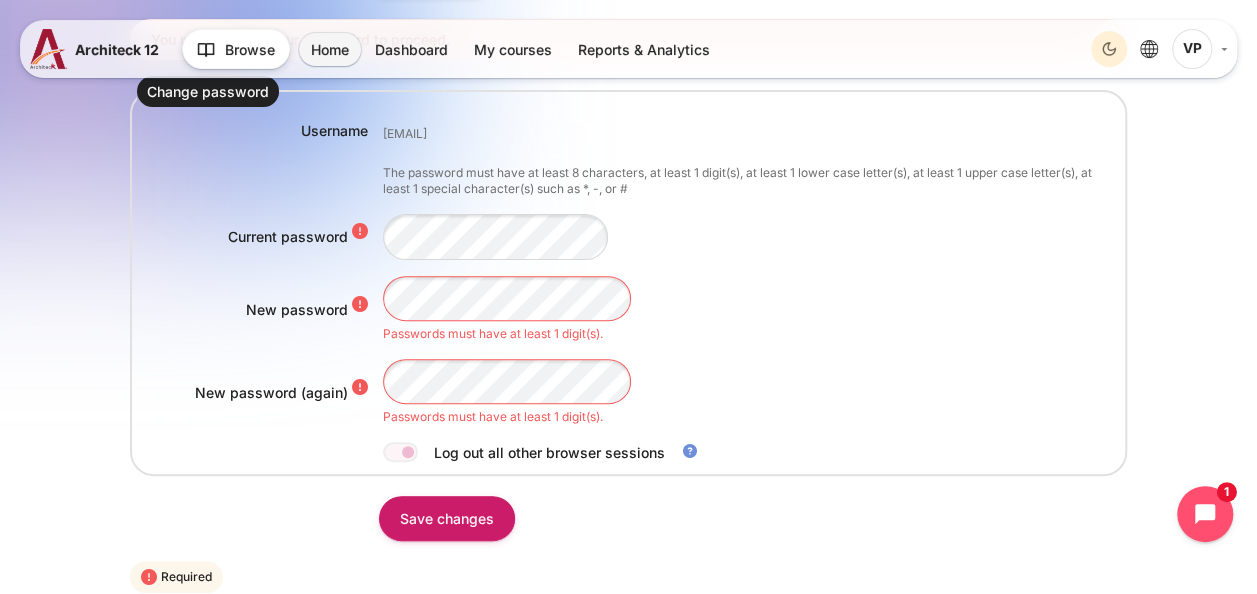 click on "Passwords must have at least 1 digit(s)." at bounding box center (751, 334) 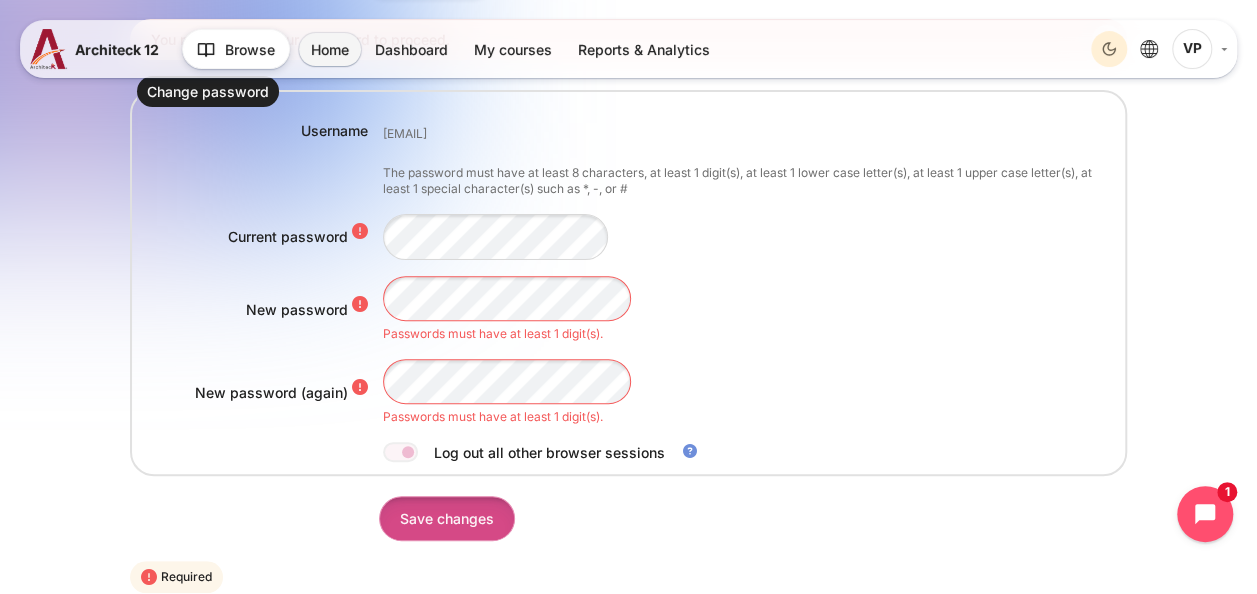 click on "Save changes" at bounding box center [447, 518] 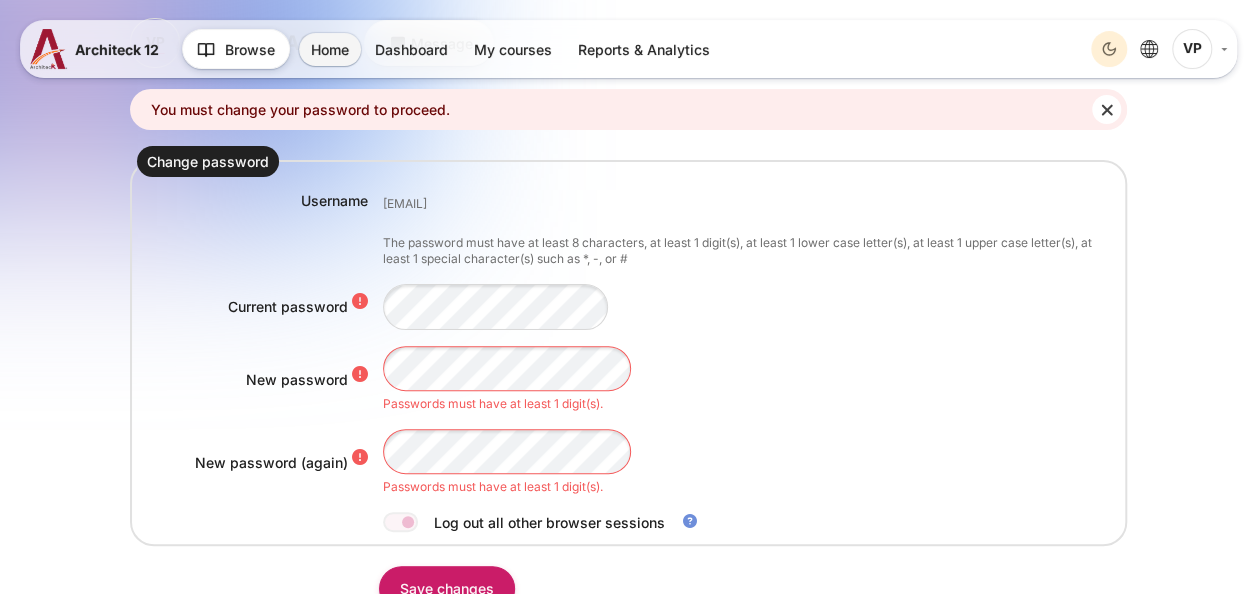 scroll, scrollTop: 200, scrollLeft: 0, axis: vertical 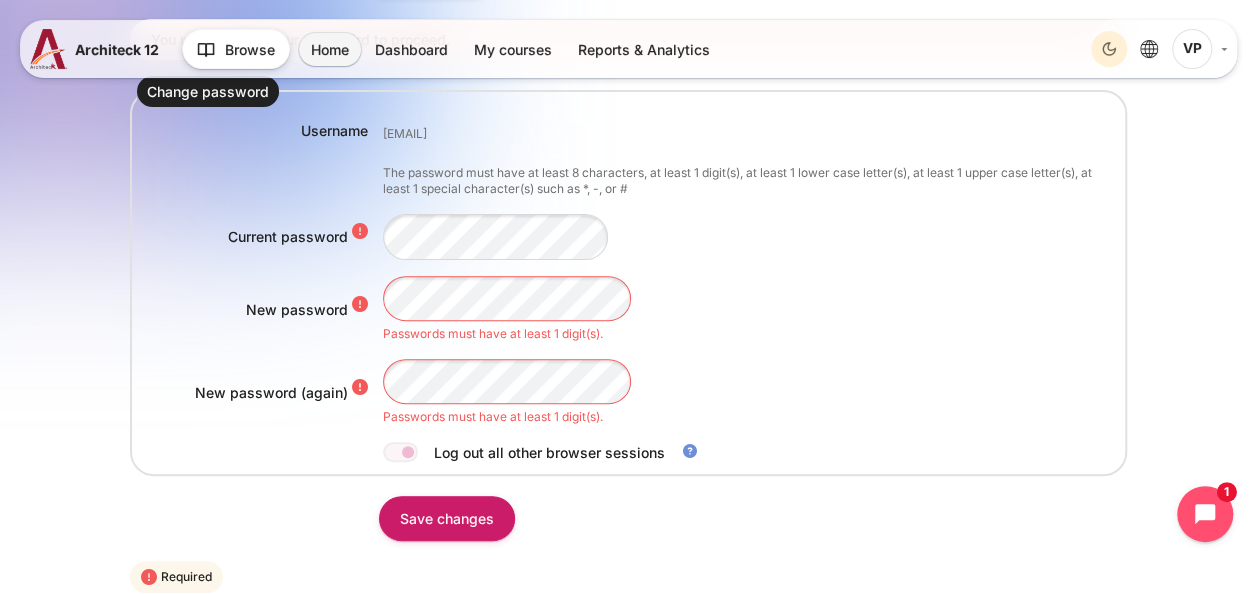click on "Passwords must have at least 1 digit(s)." at bounding box center (751, 309) 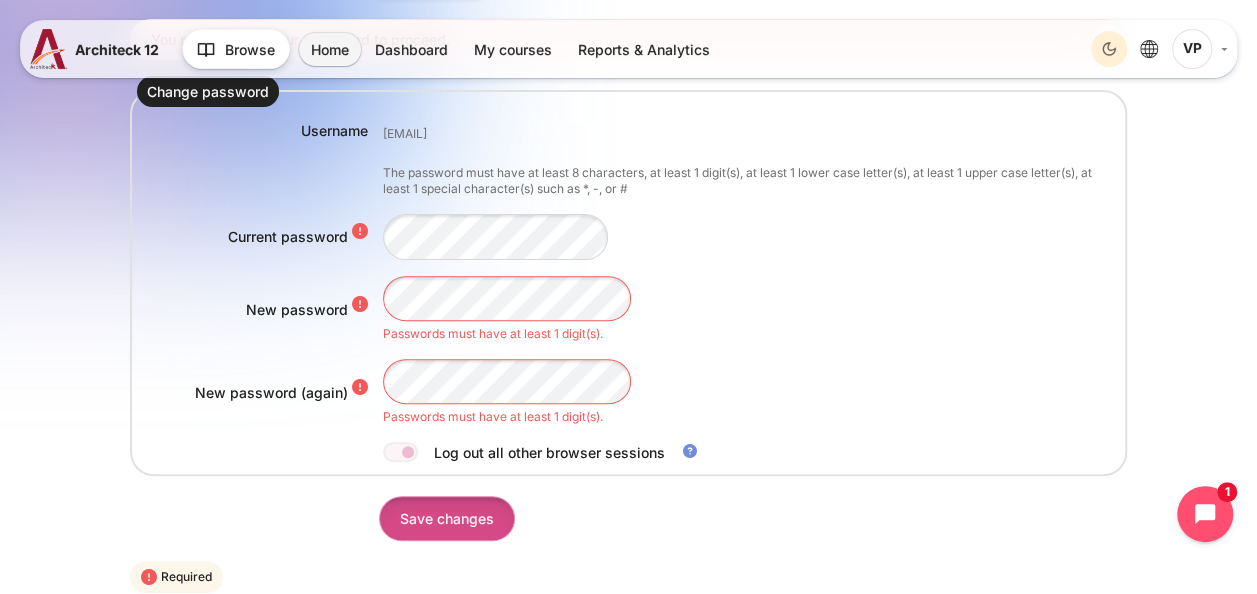 click on "Save changes" at bounding box center (447, 518) 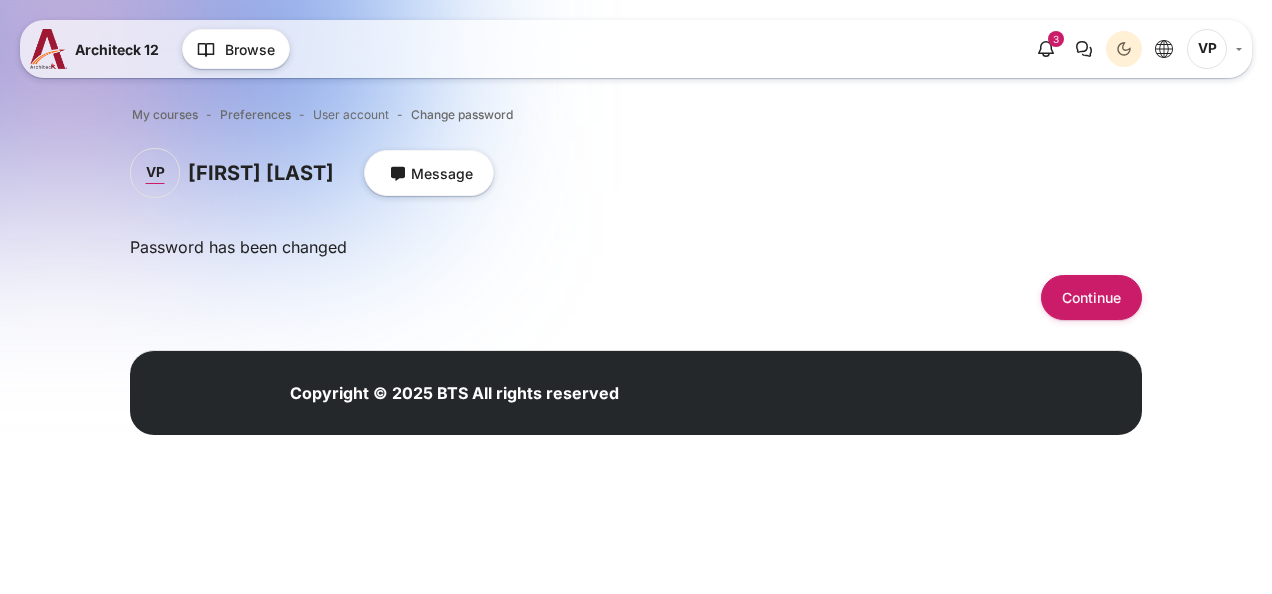 scroll, scrollTop: 0, scrollLeft: 0, axis: both 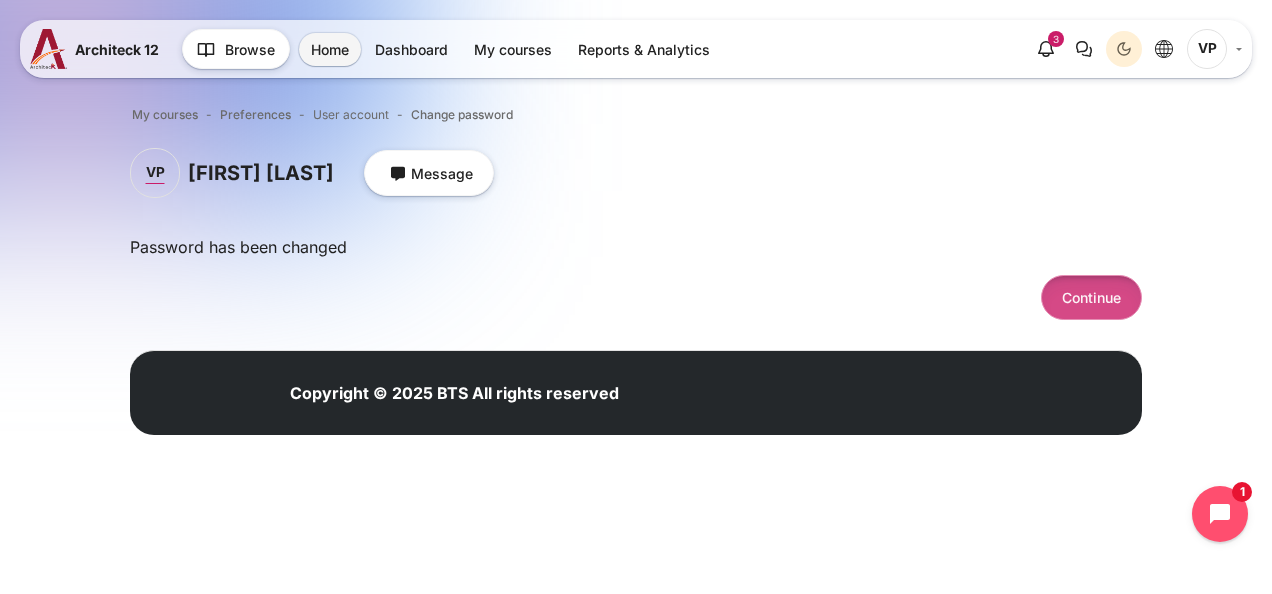 click on "Continue" at bounding box center (1091, 297) 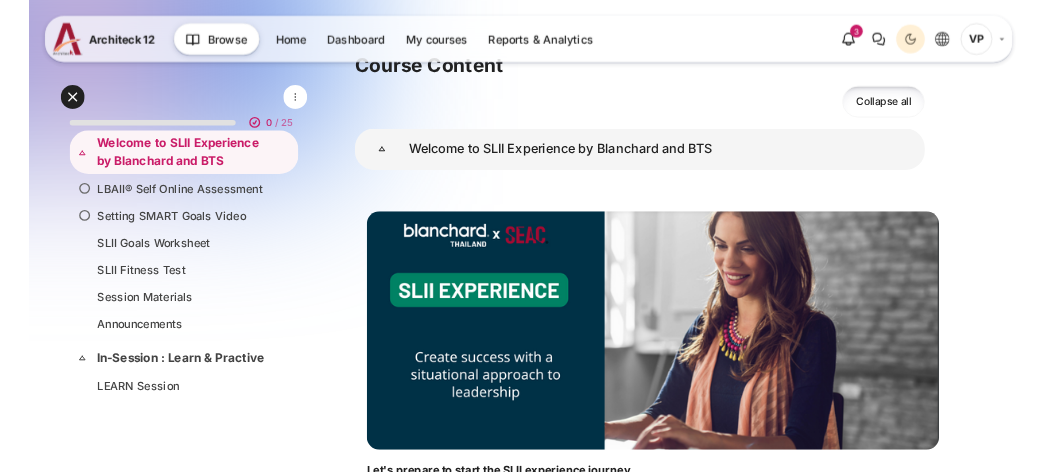 scroll, scrollTop: 300, scrollLeft: 0, axis: vertical 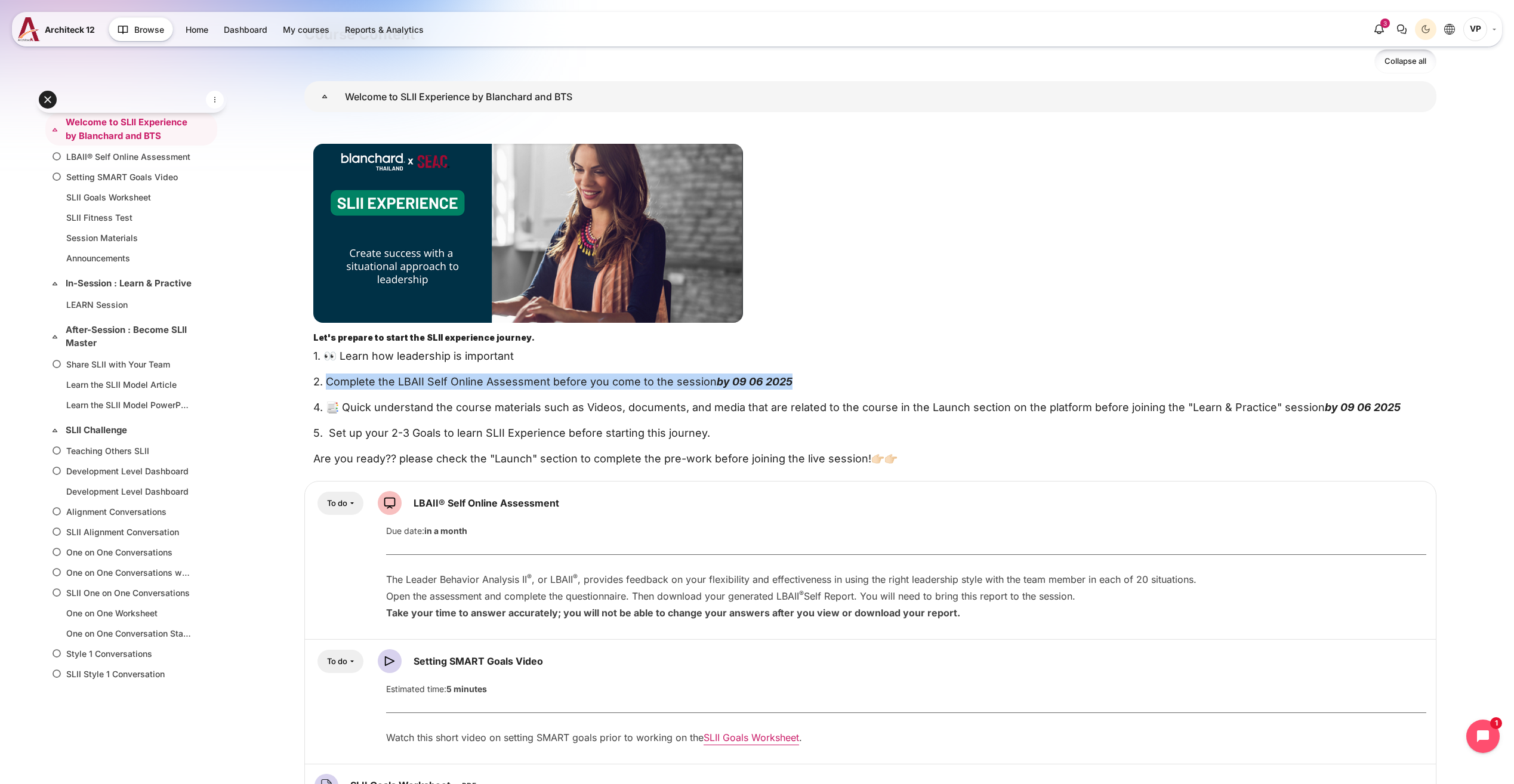 drag, startPoint x: 329, startPoint y: 379, endPoint x: 834, endPoint y: 374, distance: 505.025 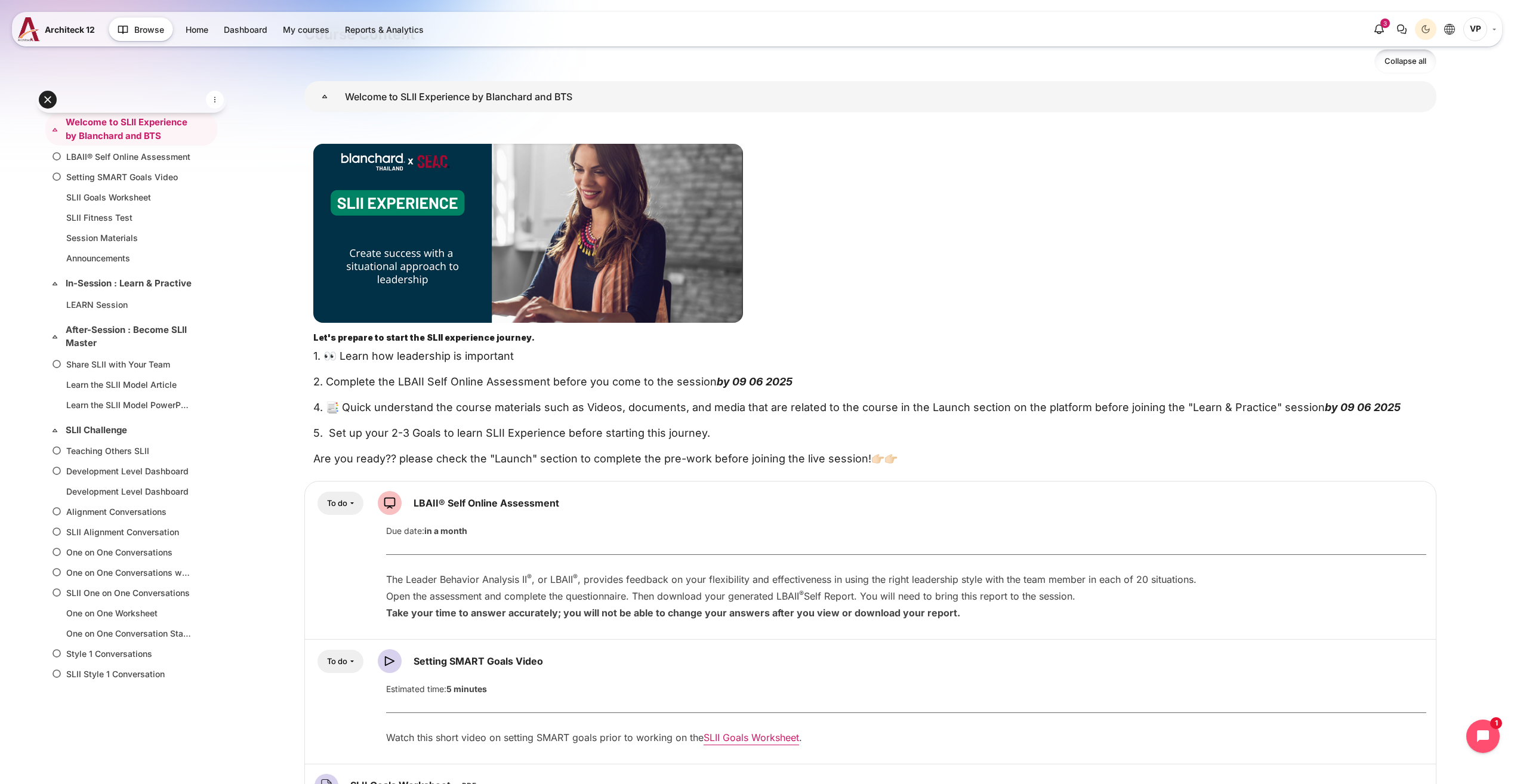 drag, startPoint x: 834, startPoint y: 374, endPoint x: 749, endPoint y: 419, distance: 96.17692 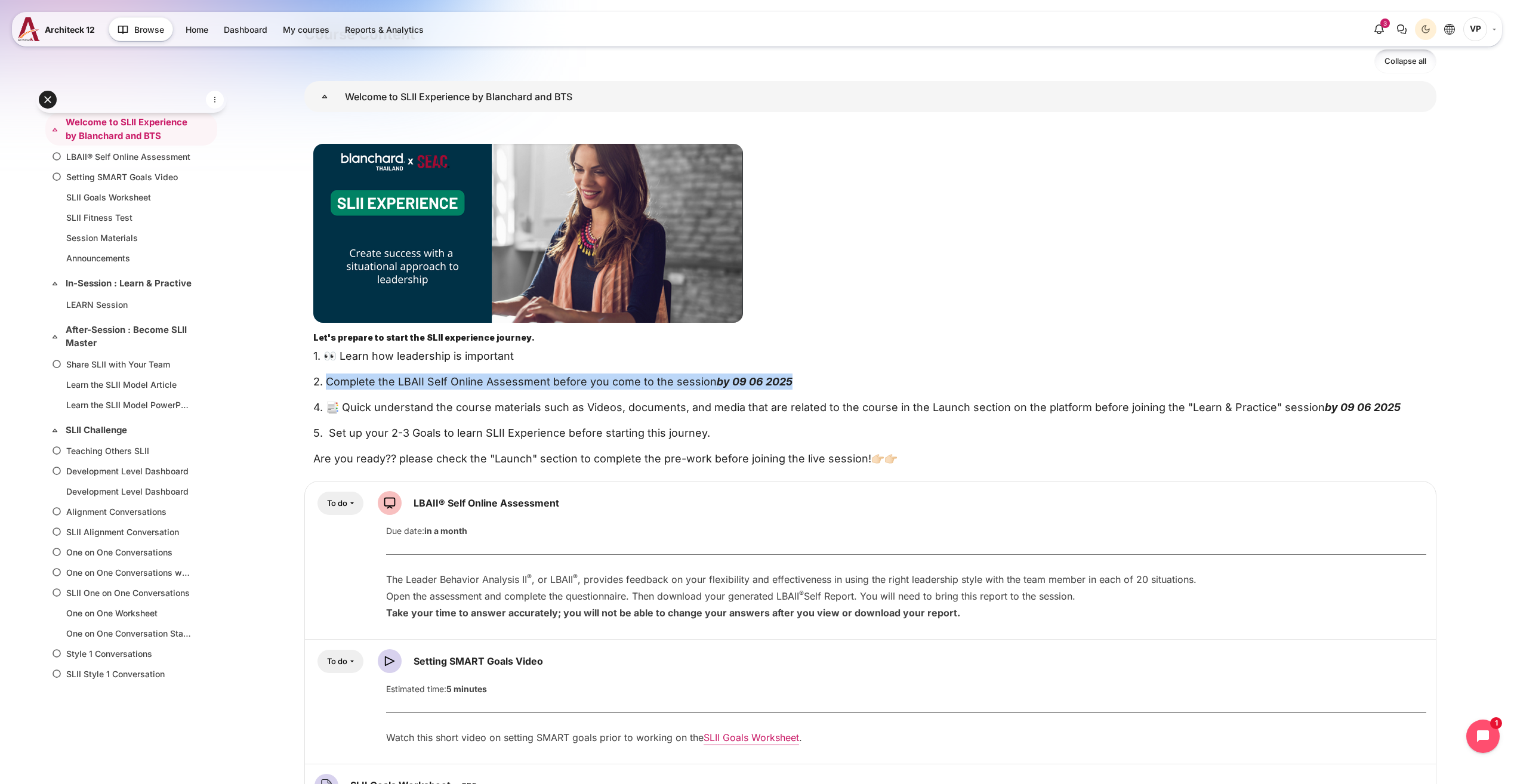 drag, startPoint x: 328, startPoint y: 381, endPoint x: 818, endPoint y: 381, distance: 490 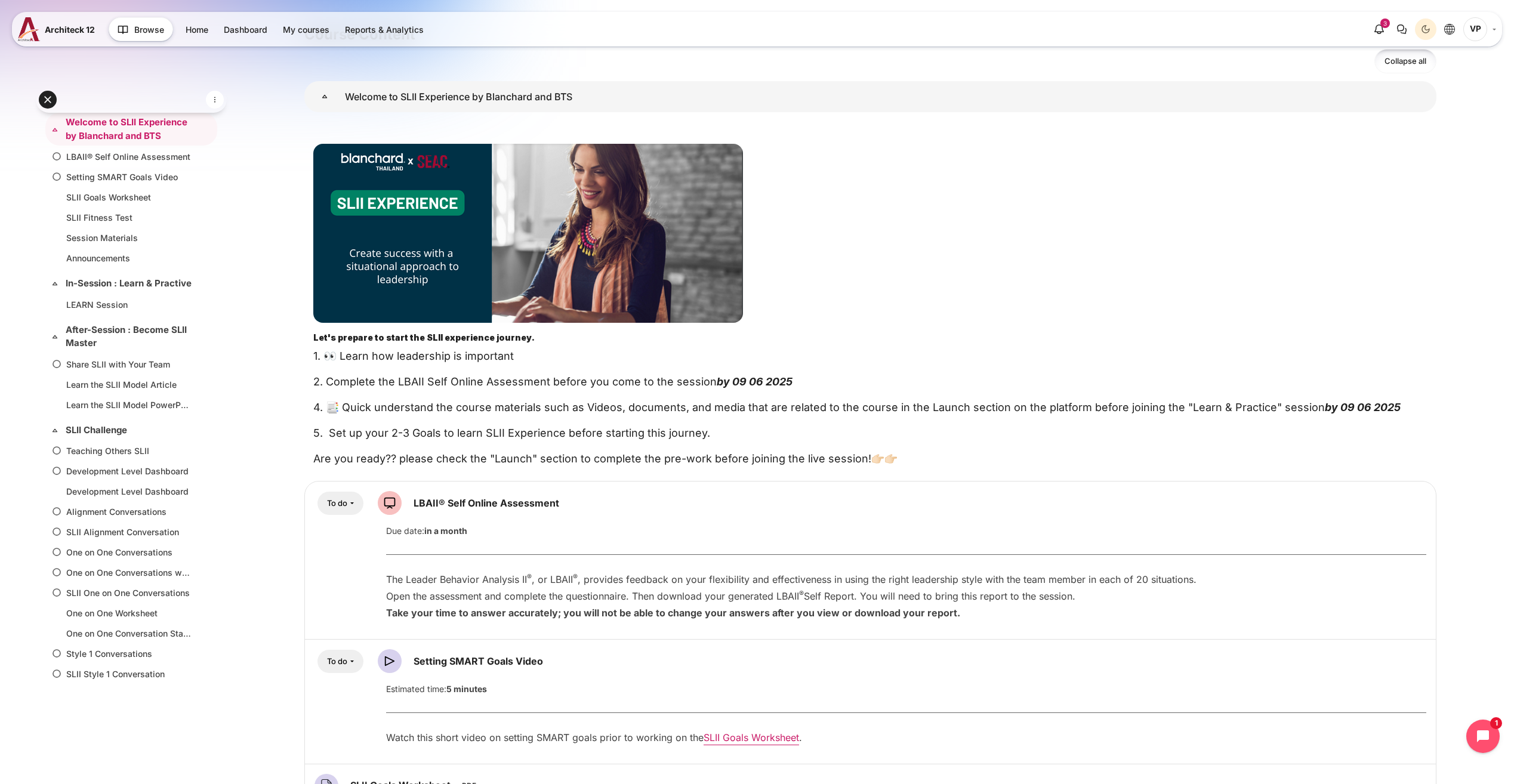 drag, startPoint x: 818, startPoint y: 381, endPoint x: 774, endPoint y: 423, distance: 60.8276 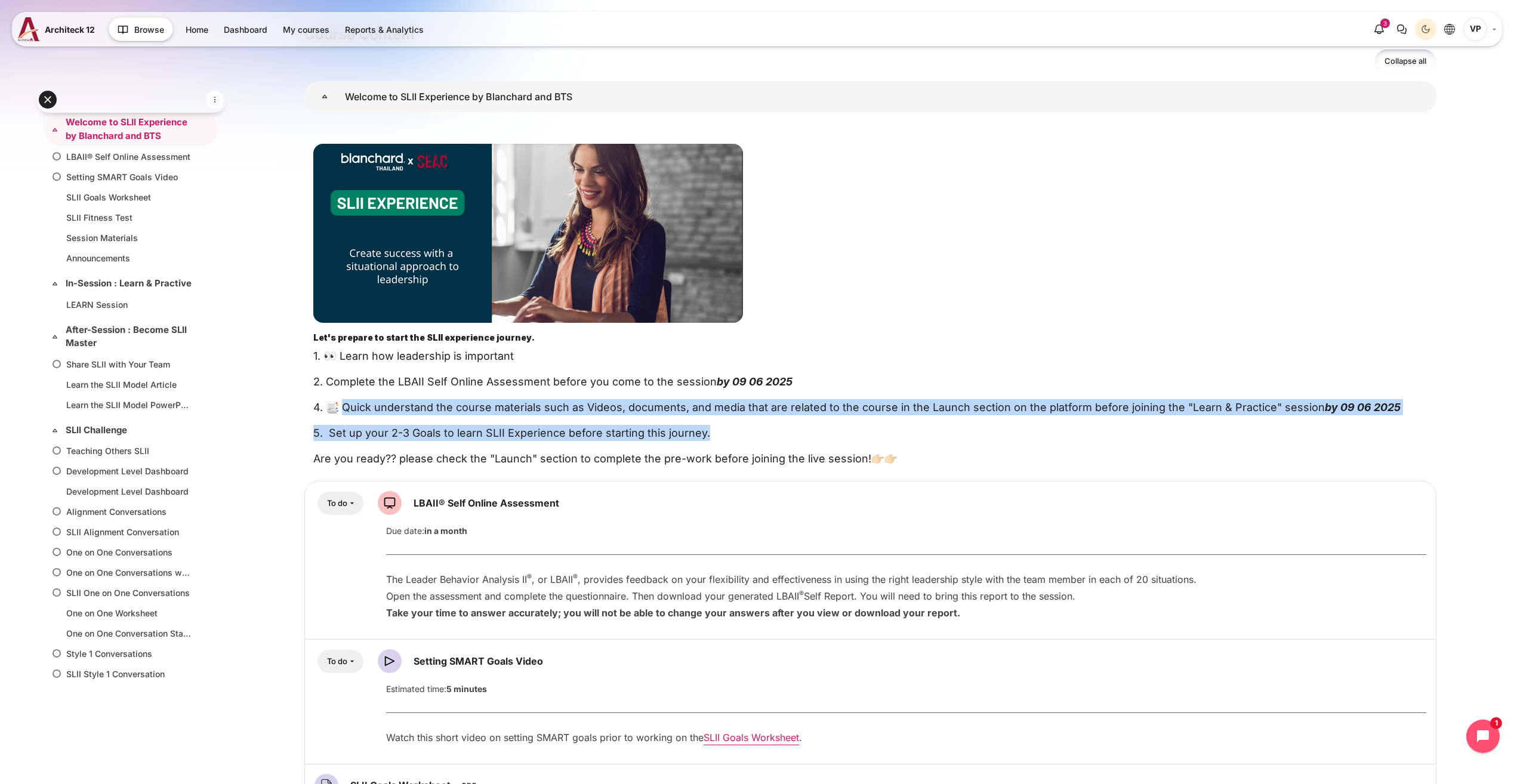 drag, startPoint x: 347, startPoint y: 406, endPoint x: 1422, endPoint y: 416, distance: 1075.0465 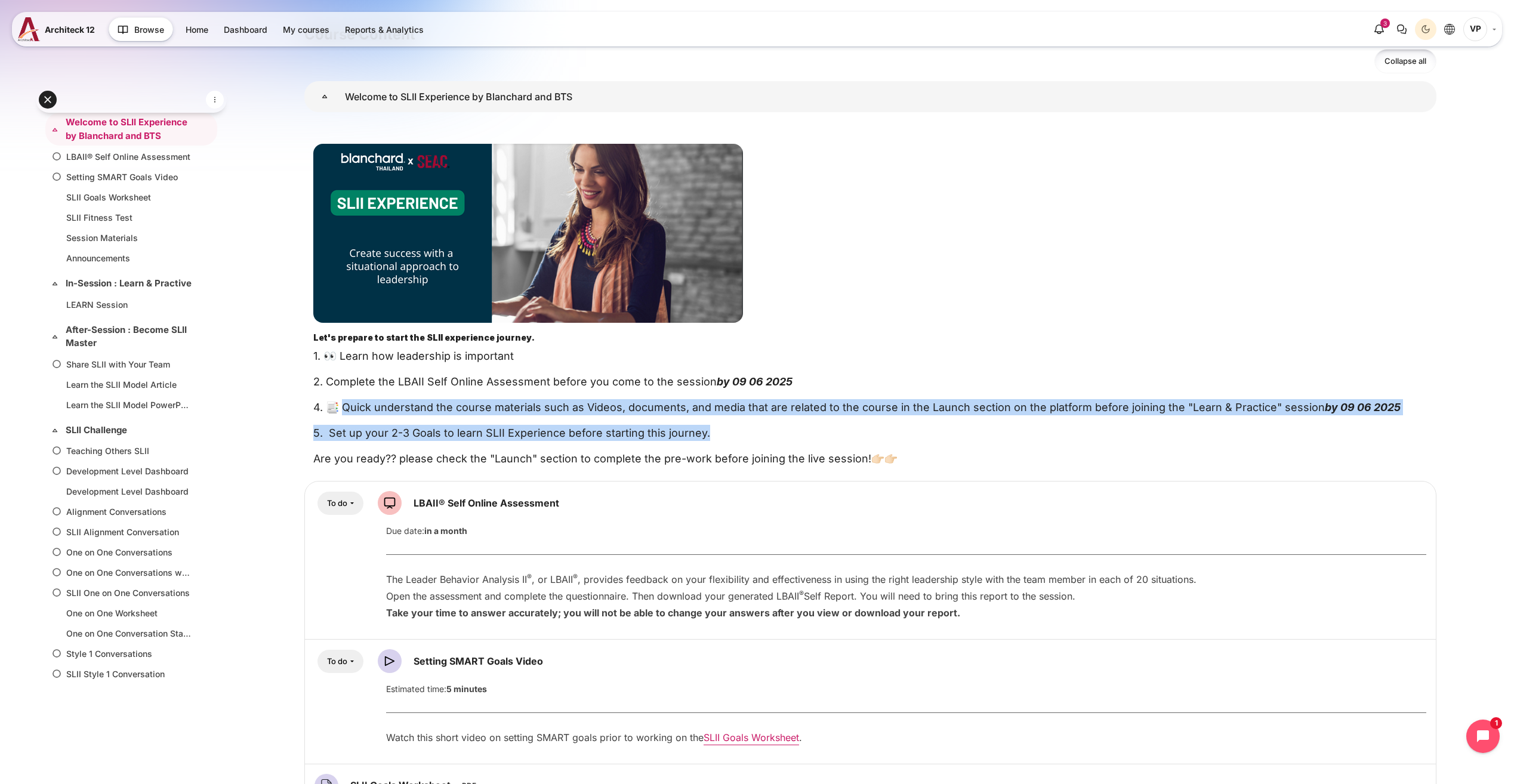 click on "5.  Set up your 2-3 Goals to learn SLII Experience before starting this journey." at bounding box center (870, 433) 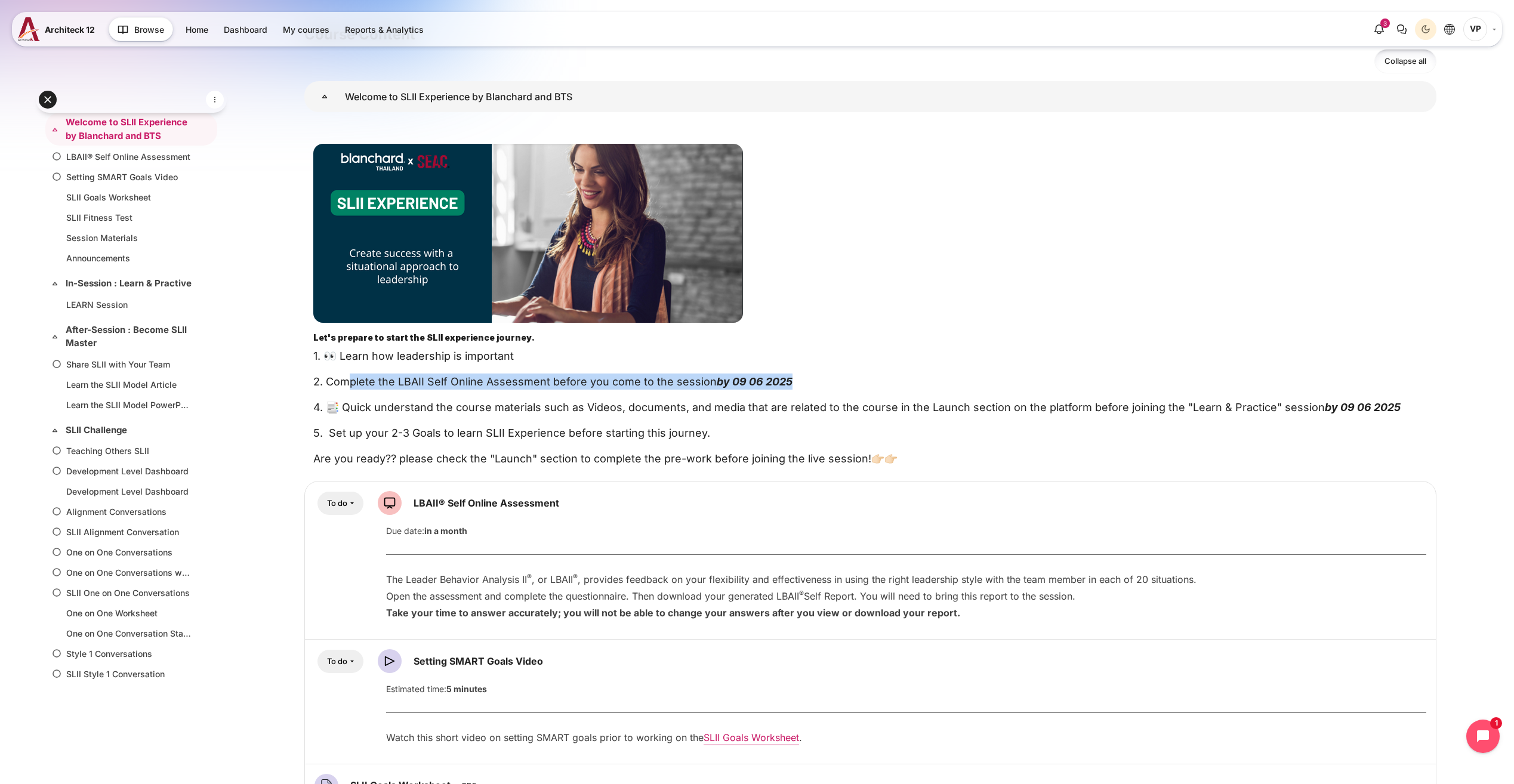 drag, startPoint x: 346, startPoint y: 381, endPoint x: 892, endPoint y: 390, distance: 546.0742 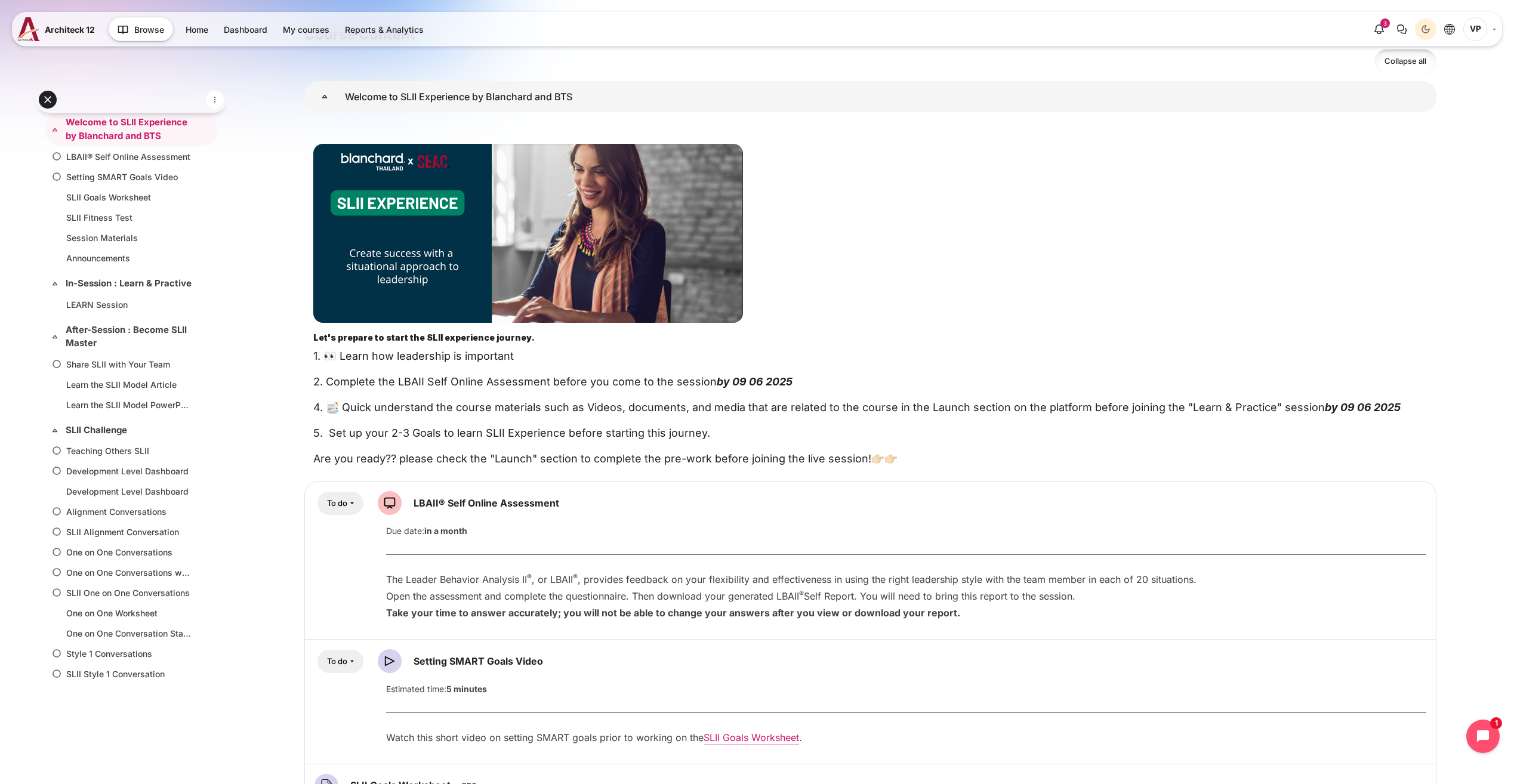 drag, startPoint x: 892, startPoint y: 390, endPoint x: 872, endPoint y: 409, distance: 27.58623 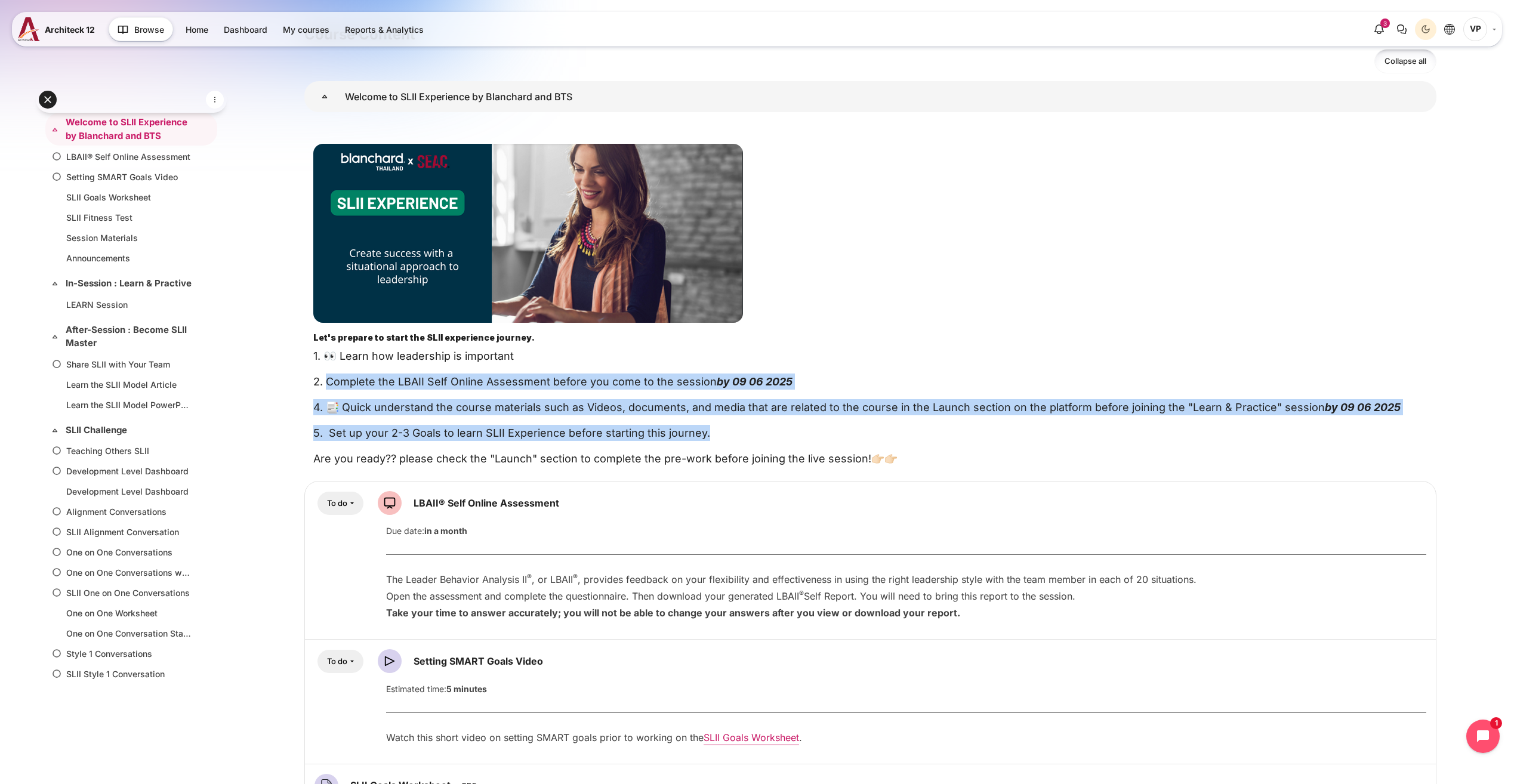 drag, startPoint x: 326, startPoint y: 381, endPoint x: 891, endPoint y: 440, distance: 568.07218 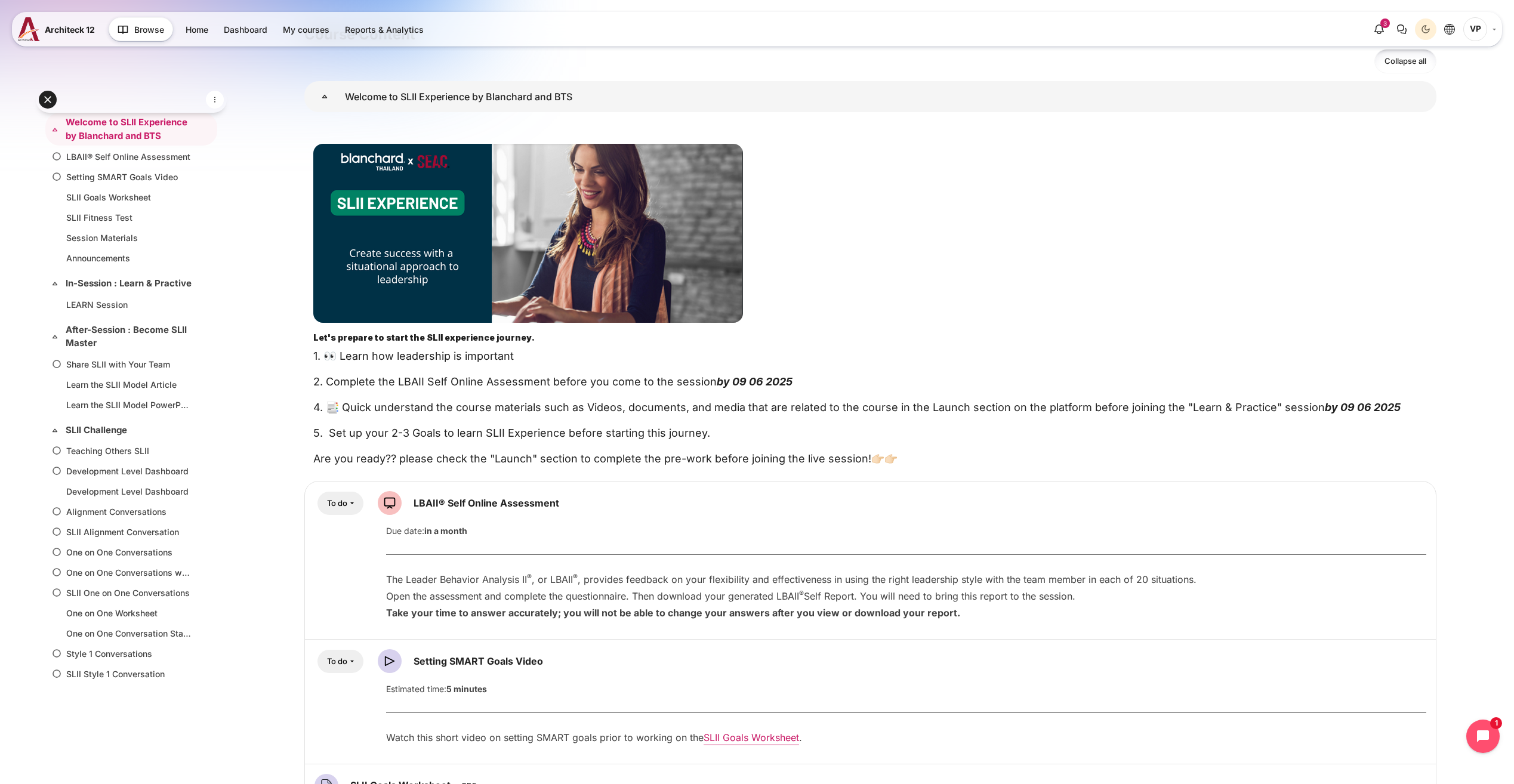 drag, startPoint x: 891, startPoint y: 440, endPoint x: 939, endPoint y: 448, distance: 48.6621 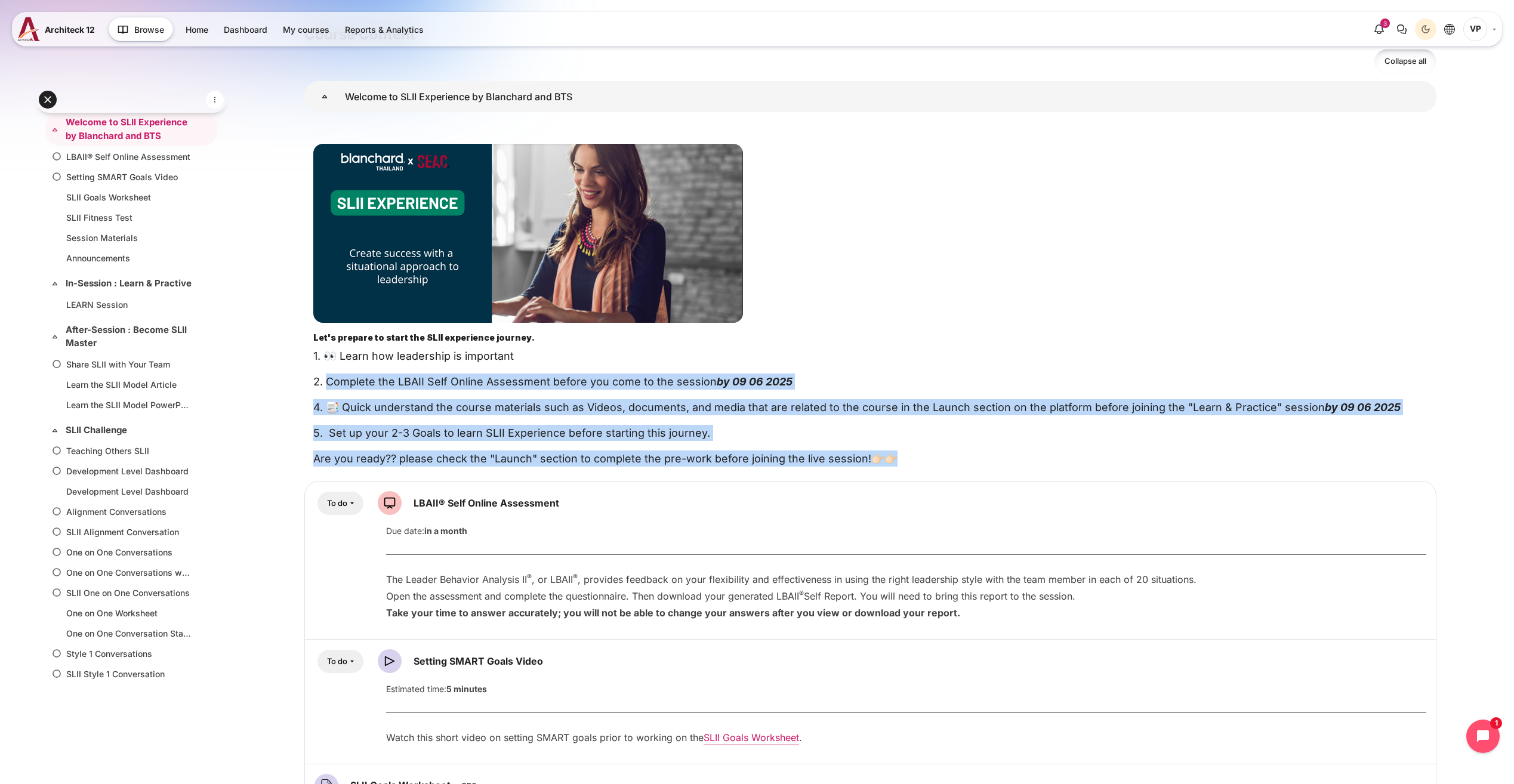 drag, startPoint x: 327, startPoint y: 383, endPoint x: 1129, endPoint y: 443, distance: 804.2413 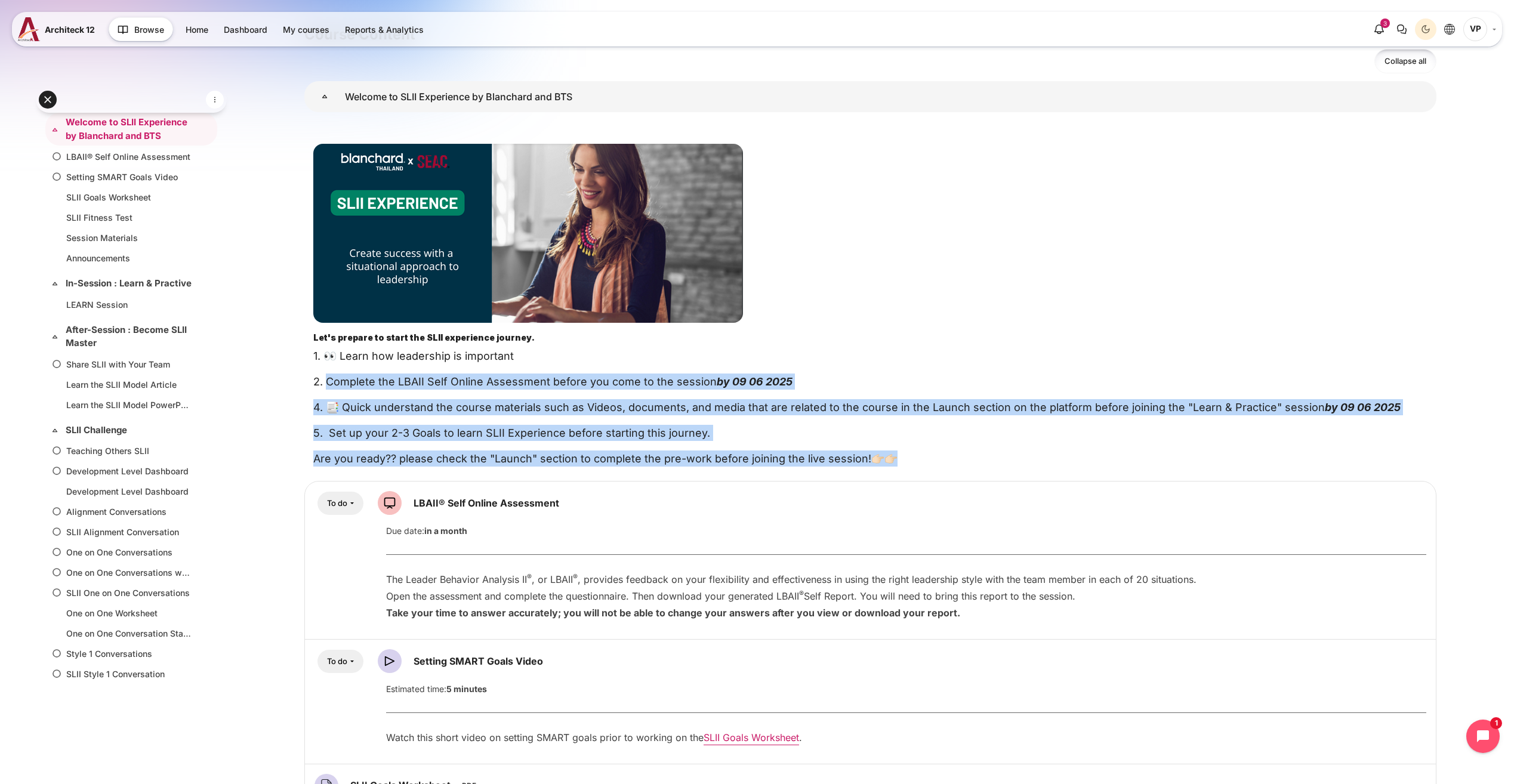 click on "5.  Set up your 2-3 Goals to learn SLII Experience before starting this journey." at bounding box center [870, 433] 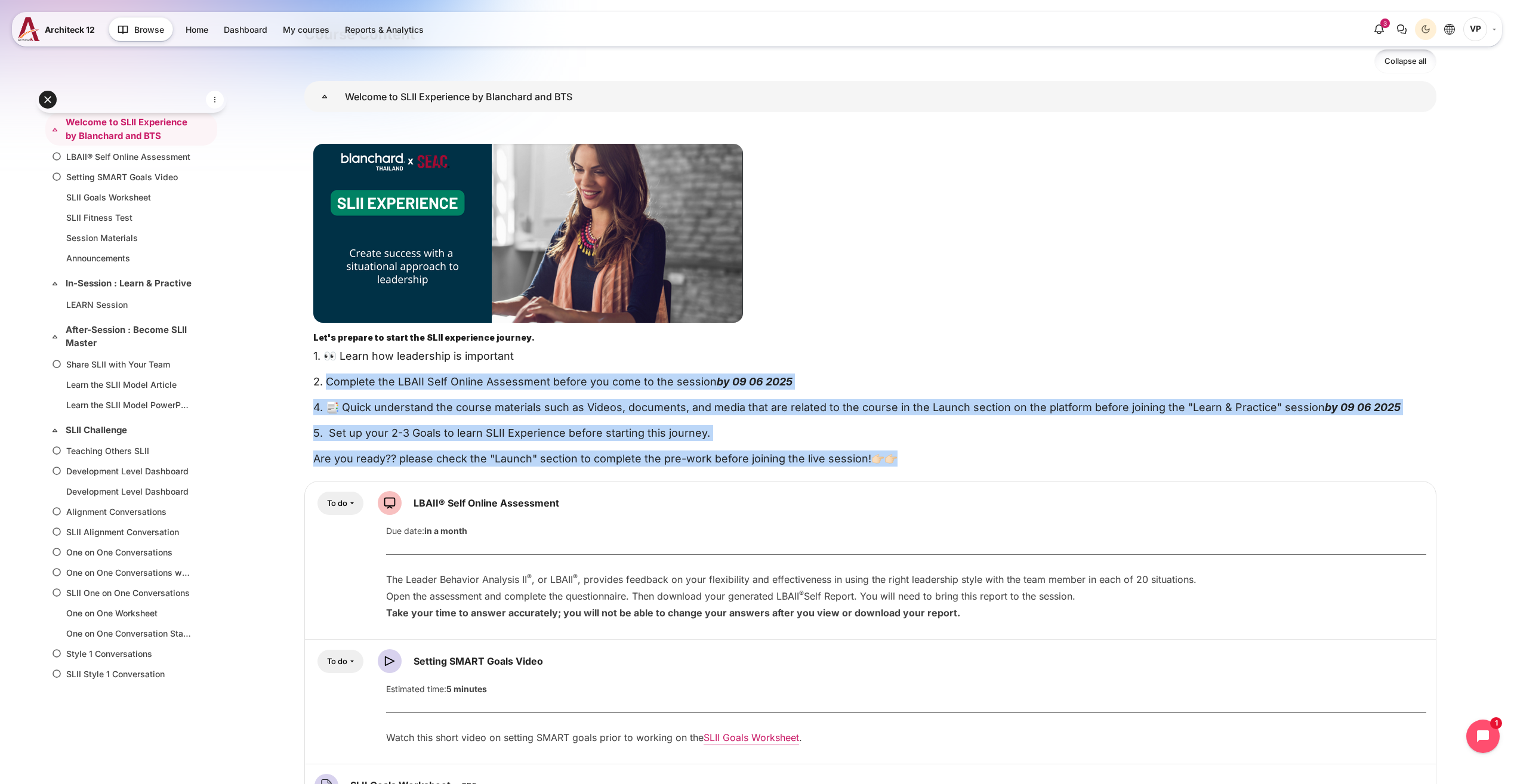 drag, startPoint x: 328, startPoint y: 382, endPoint x: 1004, endPoint y: 452, distance: 679.6146 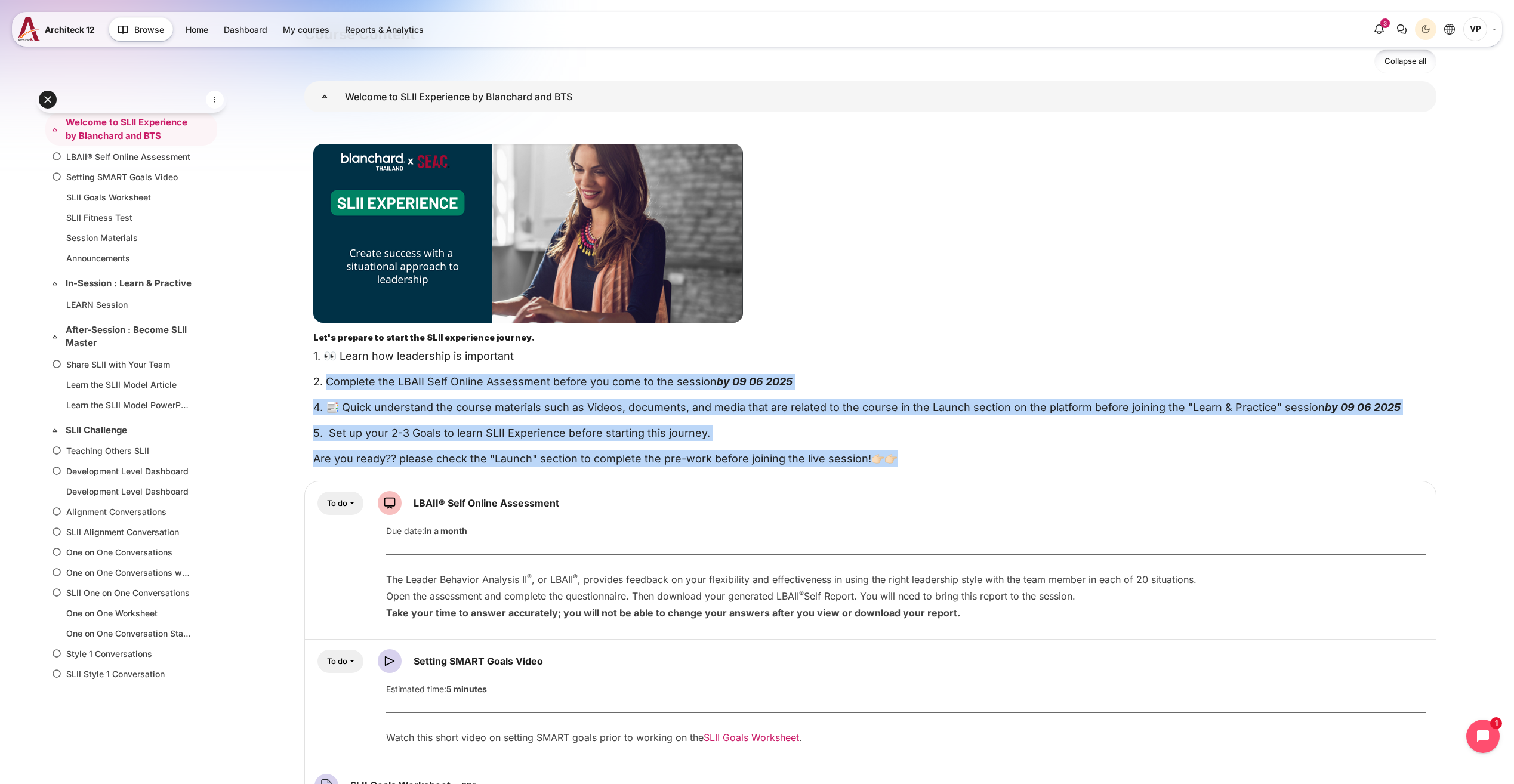 drag, startPoint x: 1004, startPoint y: 452, endPoint x: 956, endPoint y: 449, distance: 48.09366 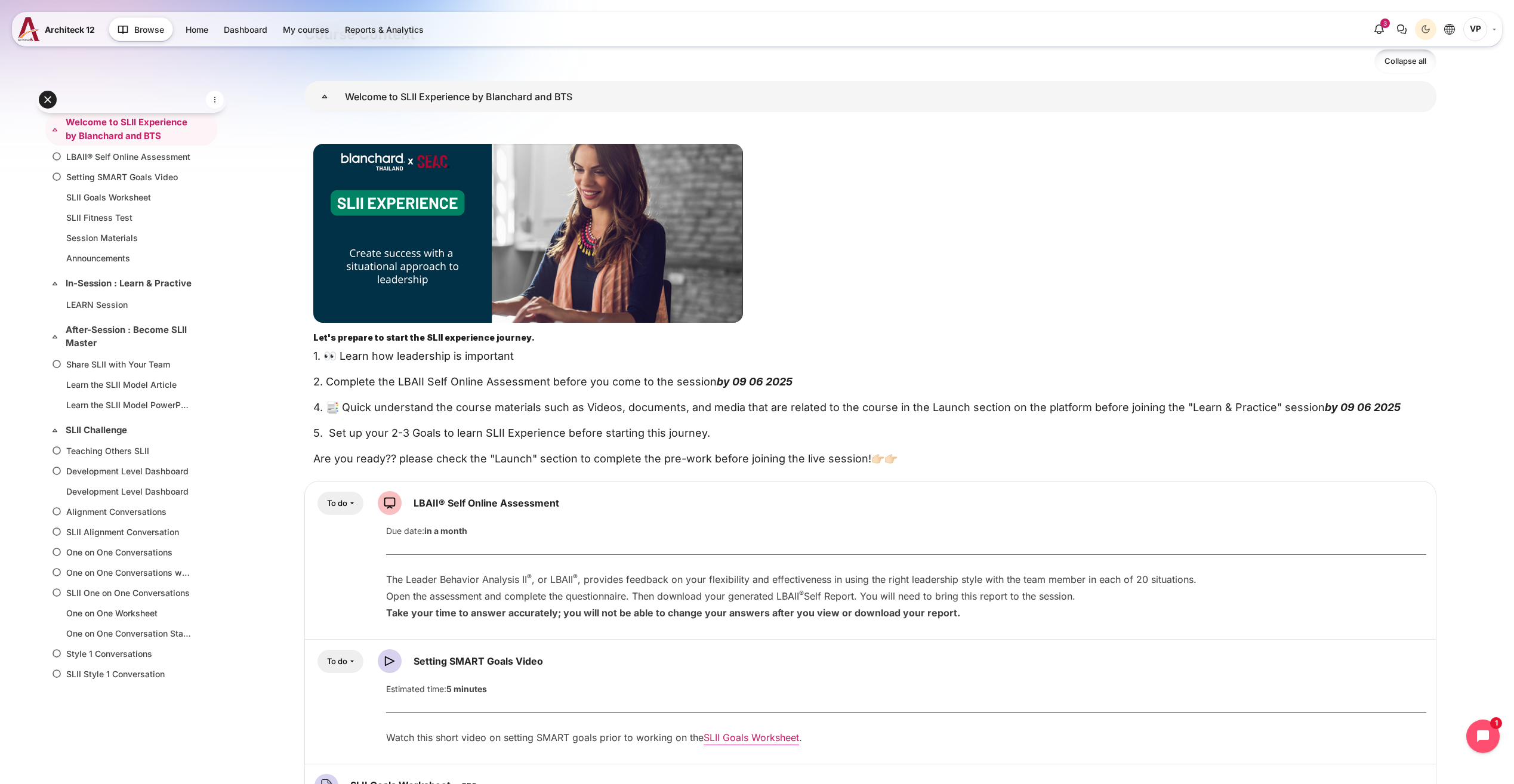 click on "4. 📑 Quick understand the course materials such as Videos, documents, and media that are related to the course in the Launch section on the platform before joining the "Learn & Practice" session  by [DATE]" at bounding box center [870, 407] 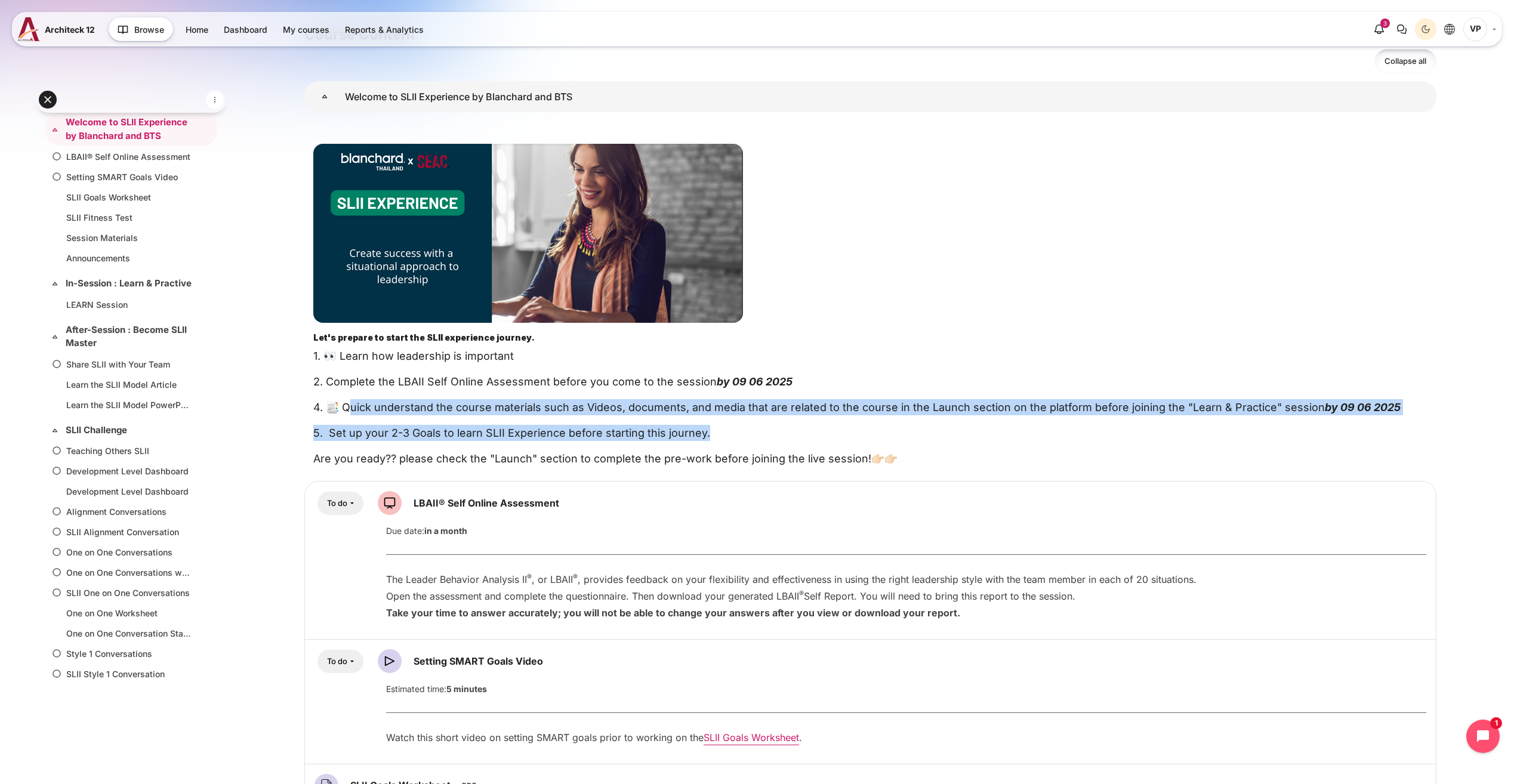 drag, startPoint x: 349, startPoint y: 406, endPoint x: 849, endPoint y: 437, distance: 500.9601 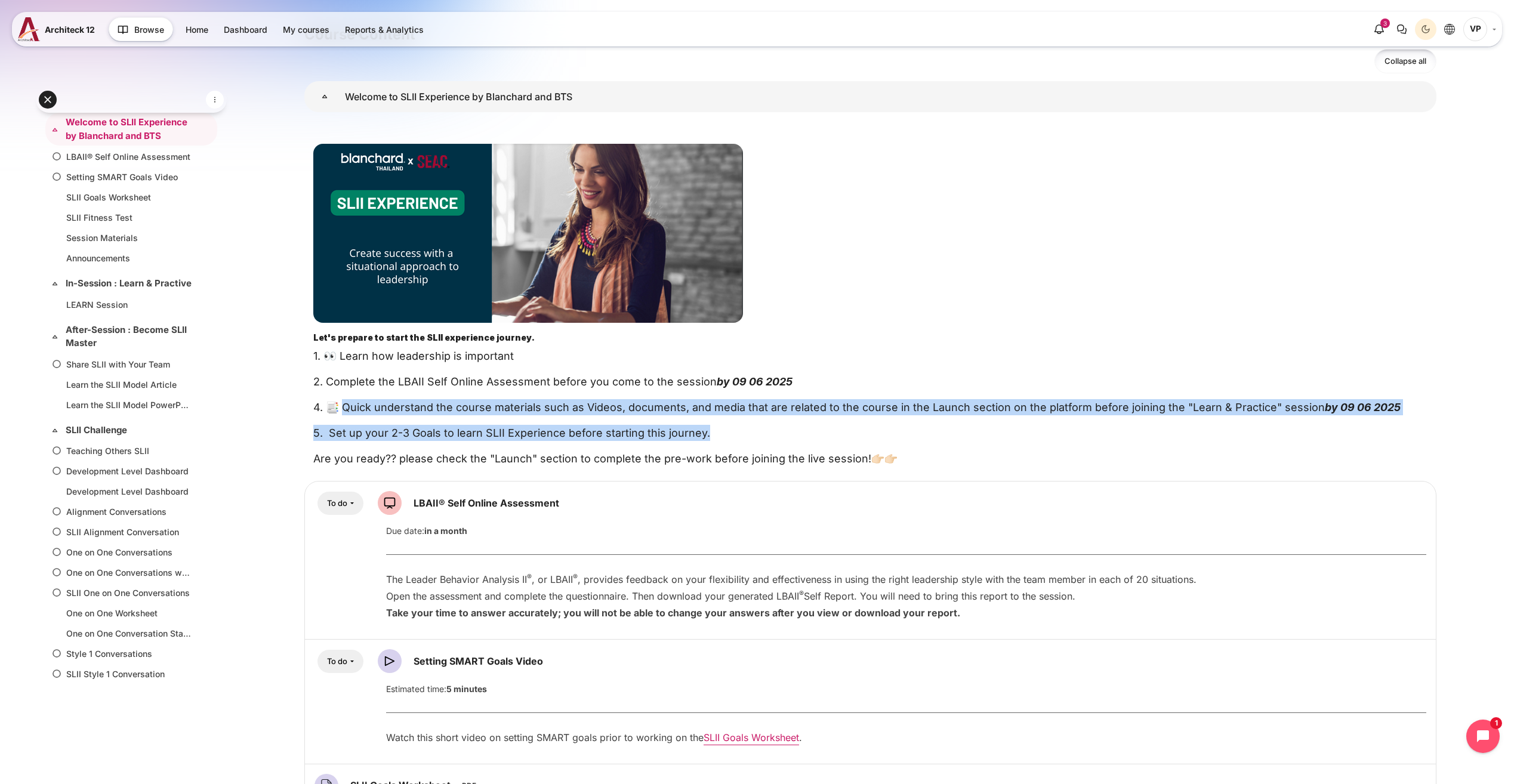 drag, startPoint x: 344, startPoint y: 405, endPoint x: 795, endPoint y: 434, distance: 451.9314 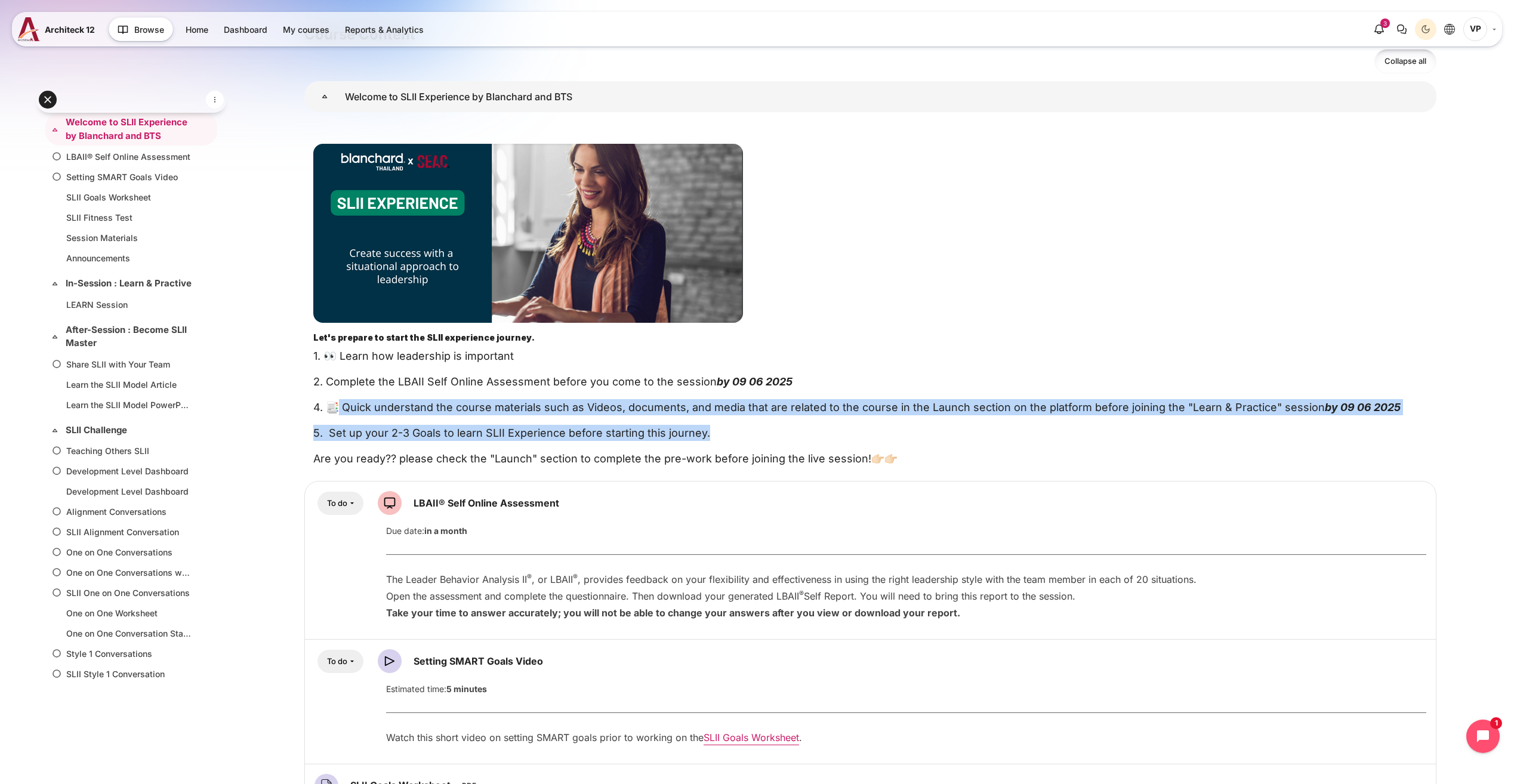 drag, startPoint x: 340, startPoint y: 406, endPoint x: 900, endPoint y: 431, distance: 560.55776 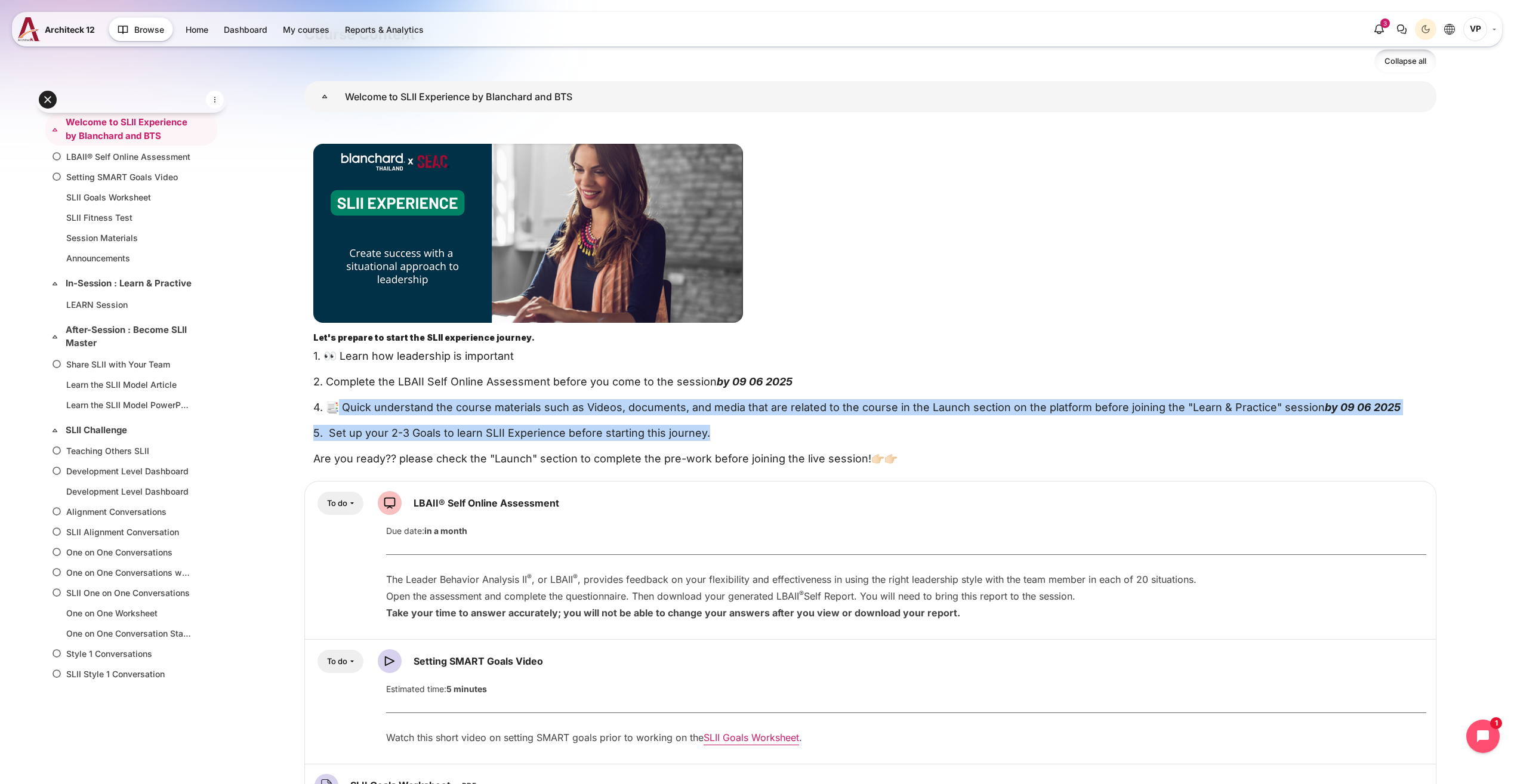 click on "4. 📑 Quick understand the course materials such as Videos, documents, and media that are related to the course in the Launch section on the platform before joining the "Learn & Practice" session  by [DATE]" at bounding box center [870, 407] 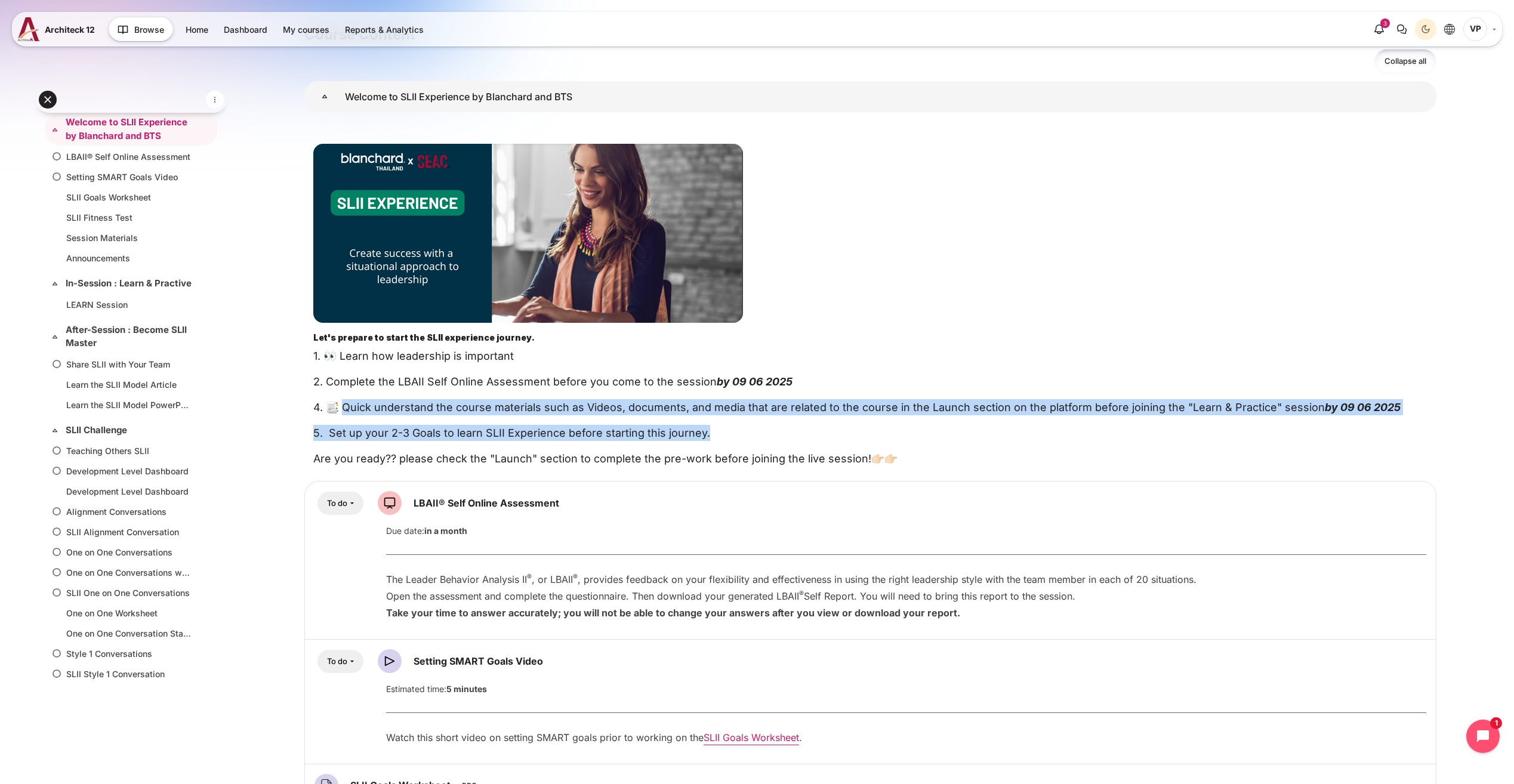 drag, startPoint x: 346, startPoint y: 404, endPoint x: 1009, endPoint y: 425, distance: 663.3325 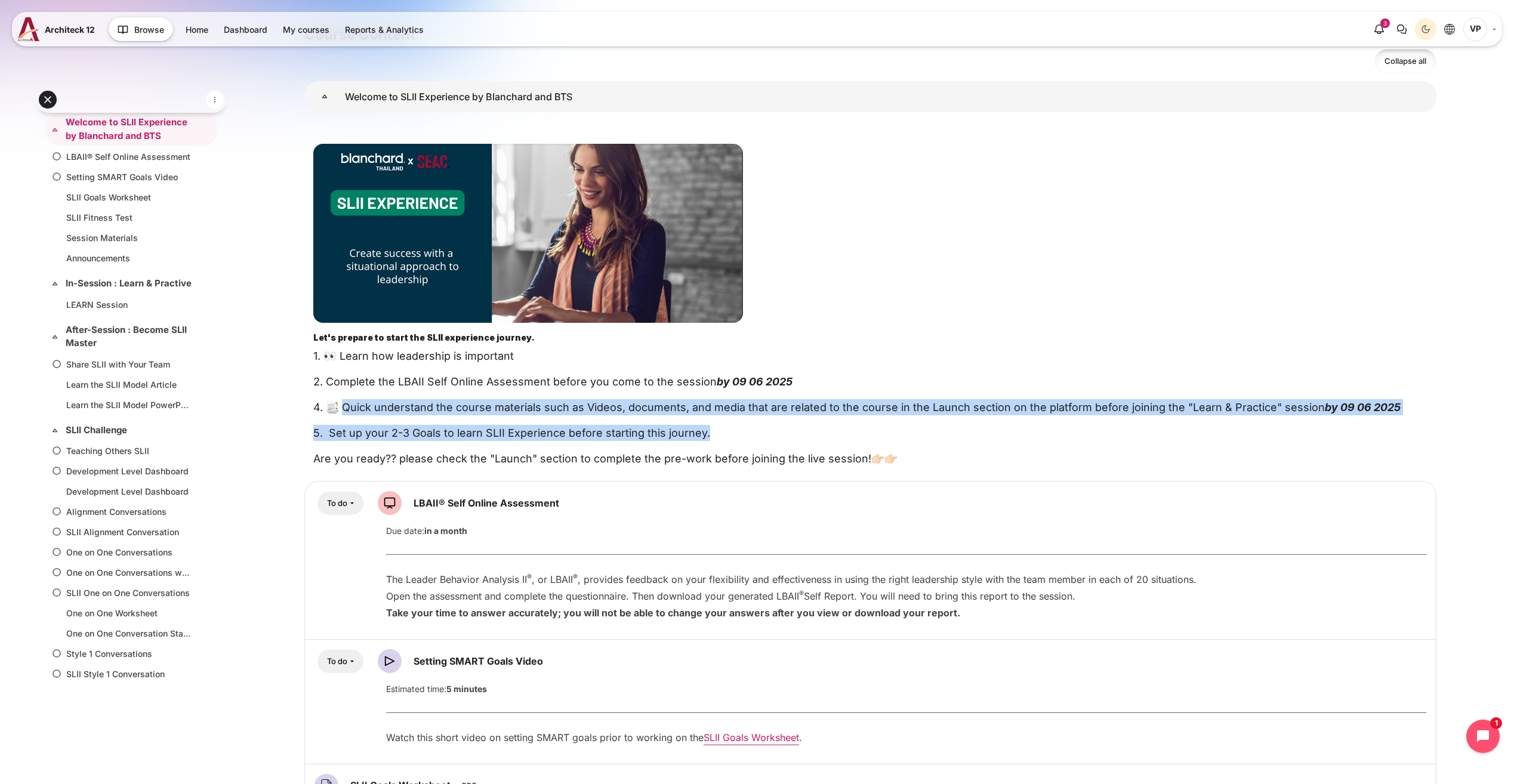 click on "4. 📑 Quick understand the course materials such as Videos, documents, and media that are related to the course in the Launch section on the platform before joining the "Learn & Practice" session  by [DATE]" at bounding box center (870, 407) 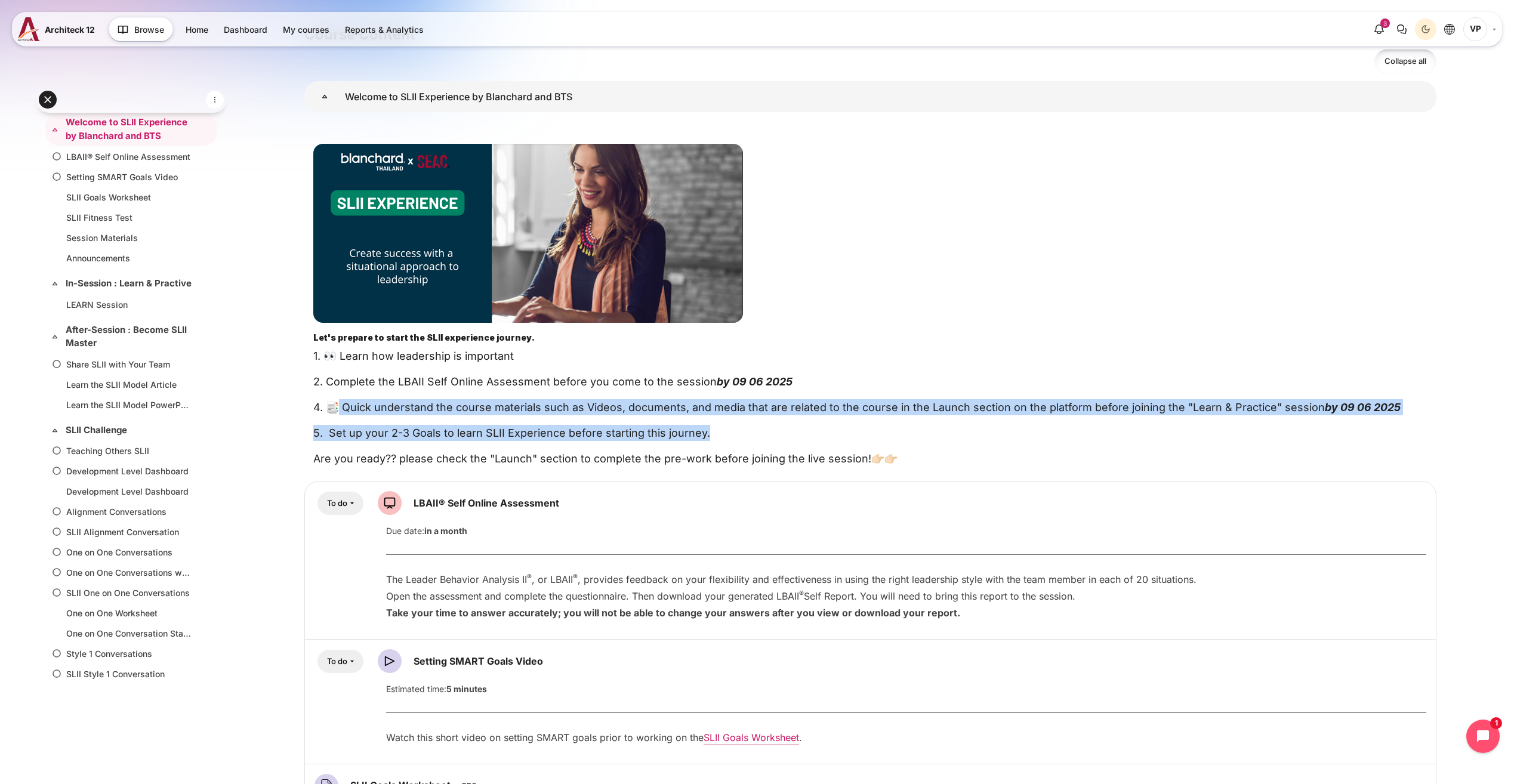drag, startPoint x: 342, startPoint y: 408, endPoint x: 830, endPoint y: 440, distance: 489.0481 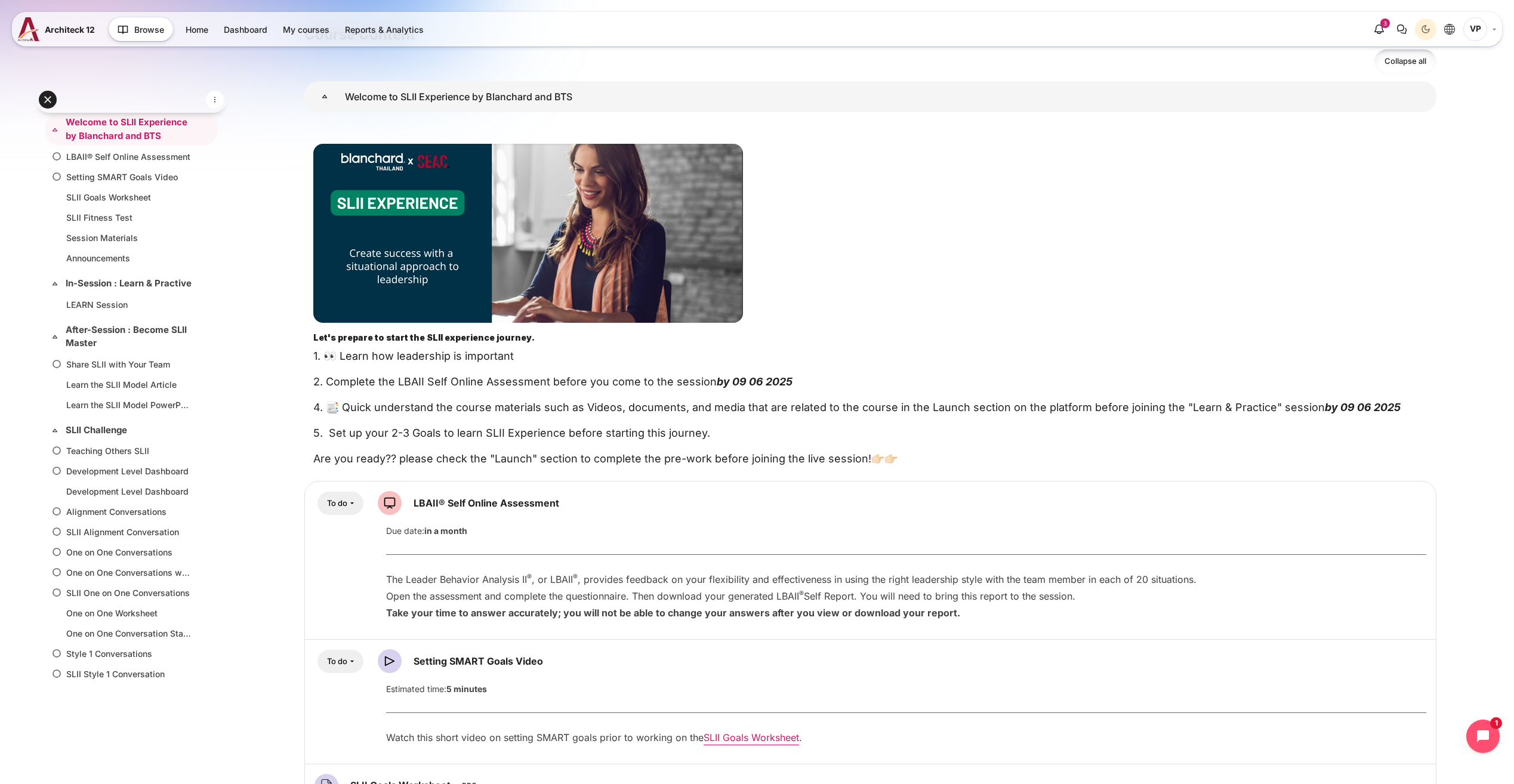 click on "4. 📑 Quick understand the course materials such as Videos, documents, and media that are related to the course in the Launch section on the platform before joining the "Learn & Practice" session  by [DATE]" at bounding box center (870, 407) 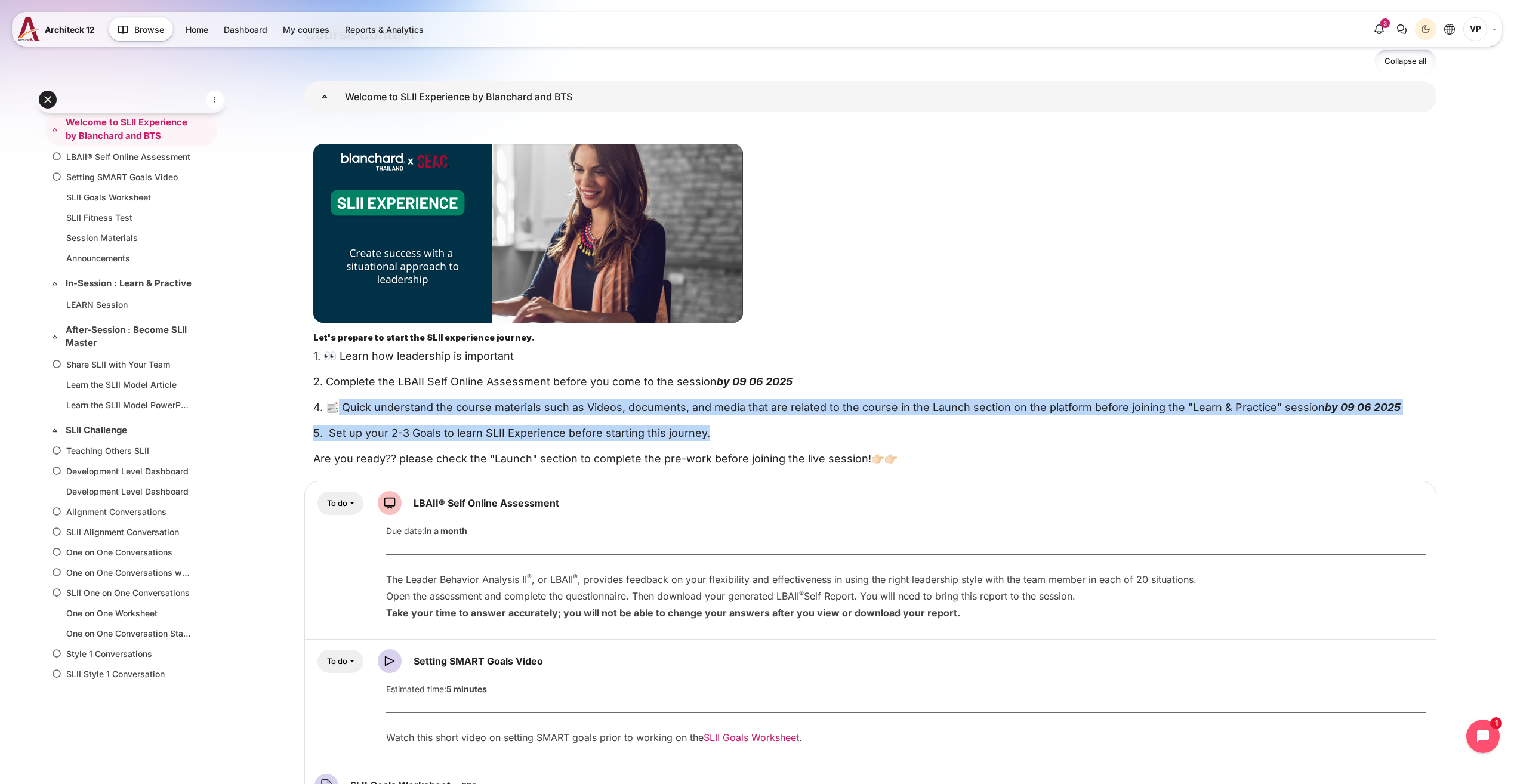 drag, startPoint x: 342, startPoint y: 408, endPoint x: 895, endPoint y: 439, distance: 553.8682 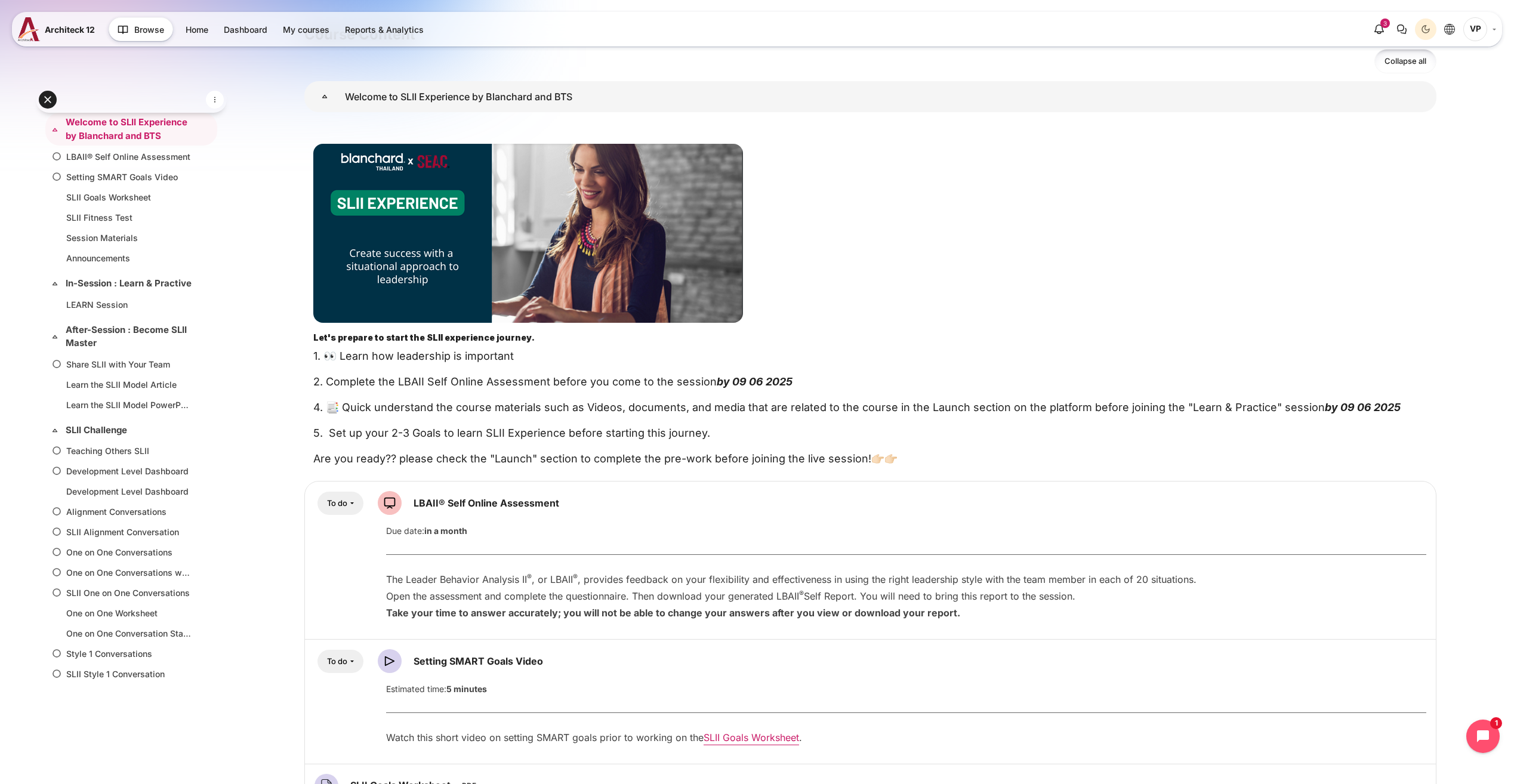 drag, startPoint x: 895, startPoint y: 439, endPoint x: 994, endPoint y: 443, distance: 99.08078 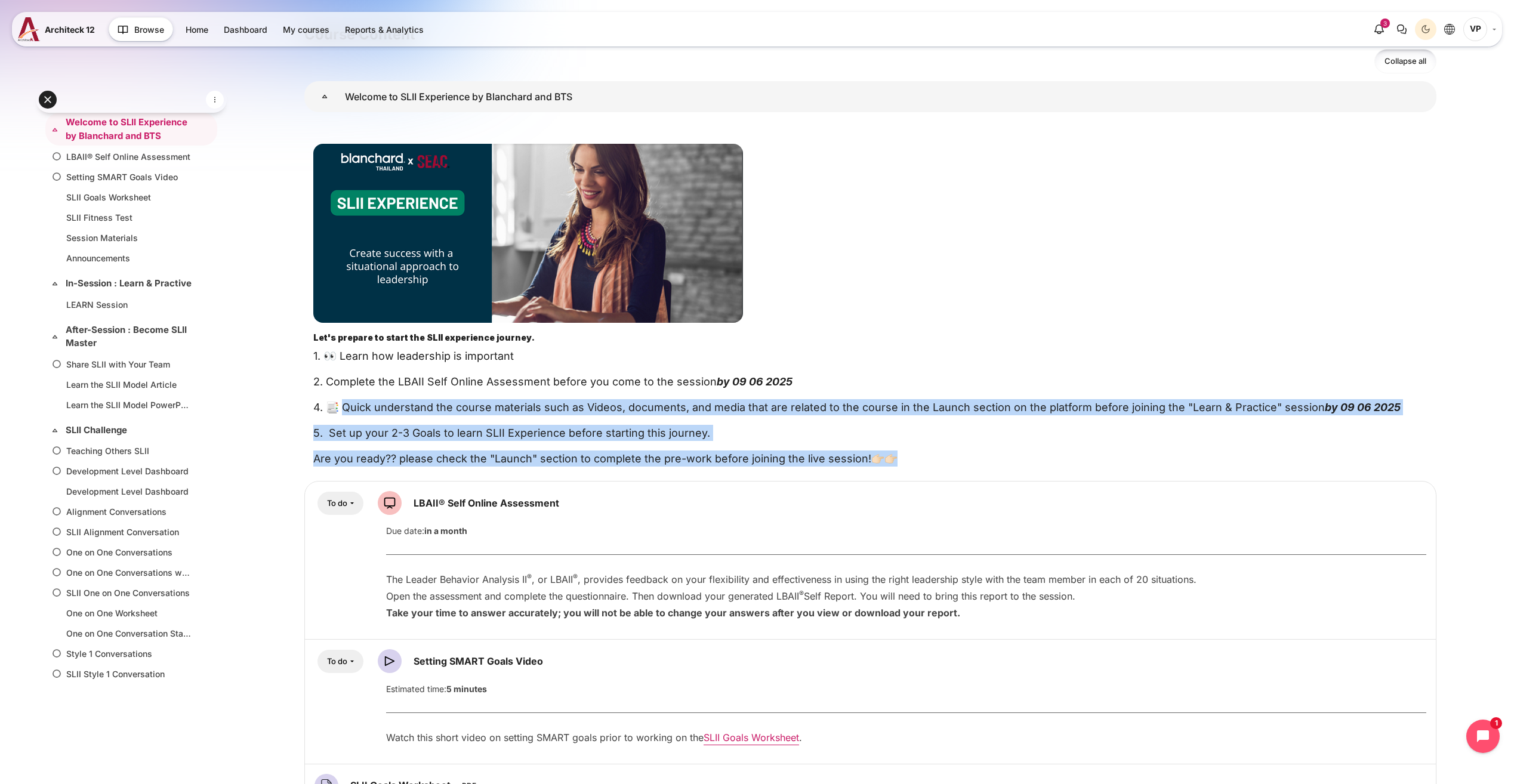 drag, startPoint x: 345, startPoint y: 408, endPoint x: 958, endPoint y: 462, distance: 615.3739 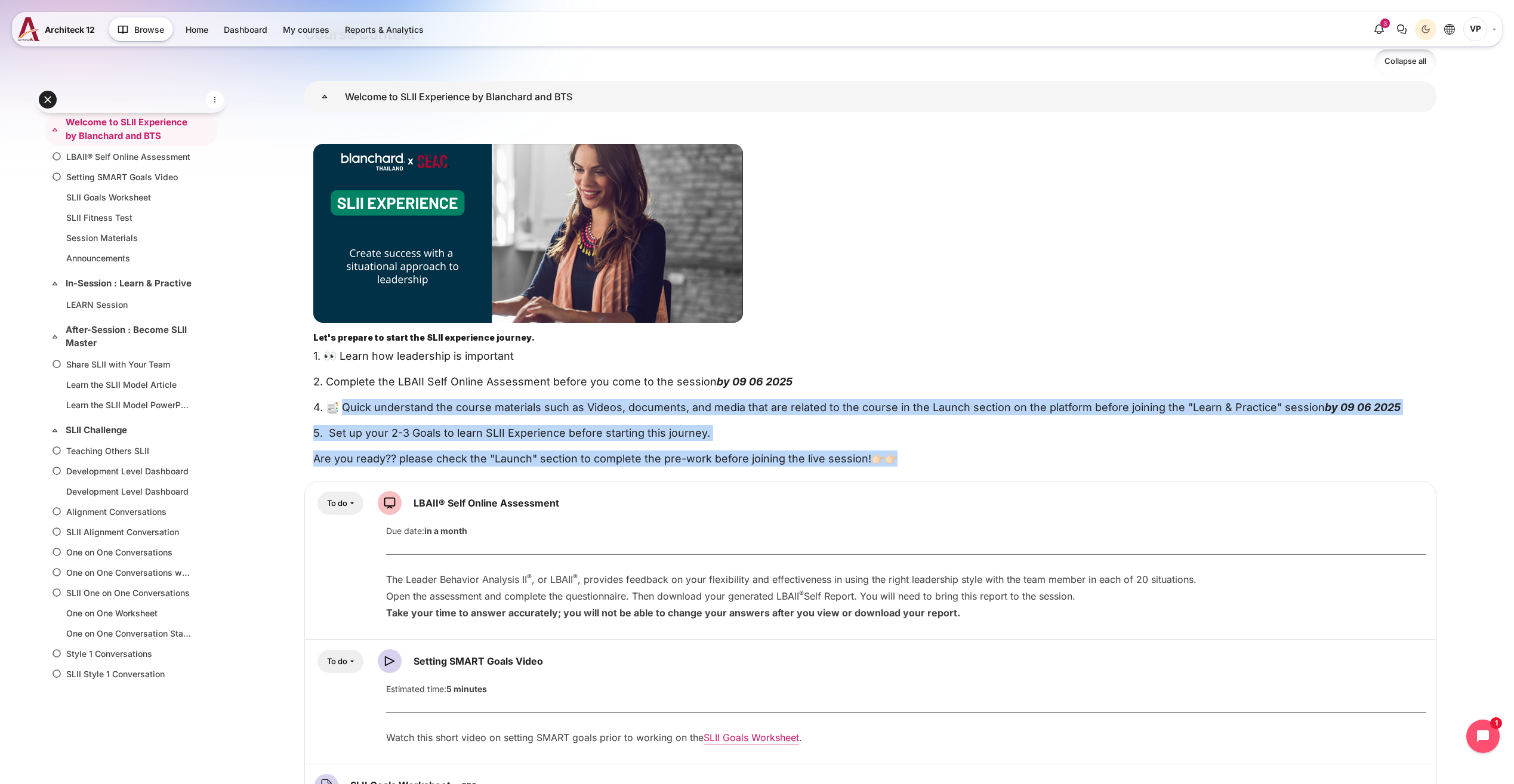 drag, startPoint x: 958, startPoint y: 462, endPoint x: 930, endPoint y: 462, distance: 28 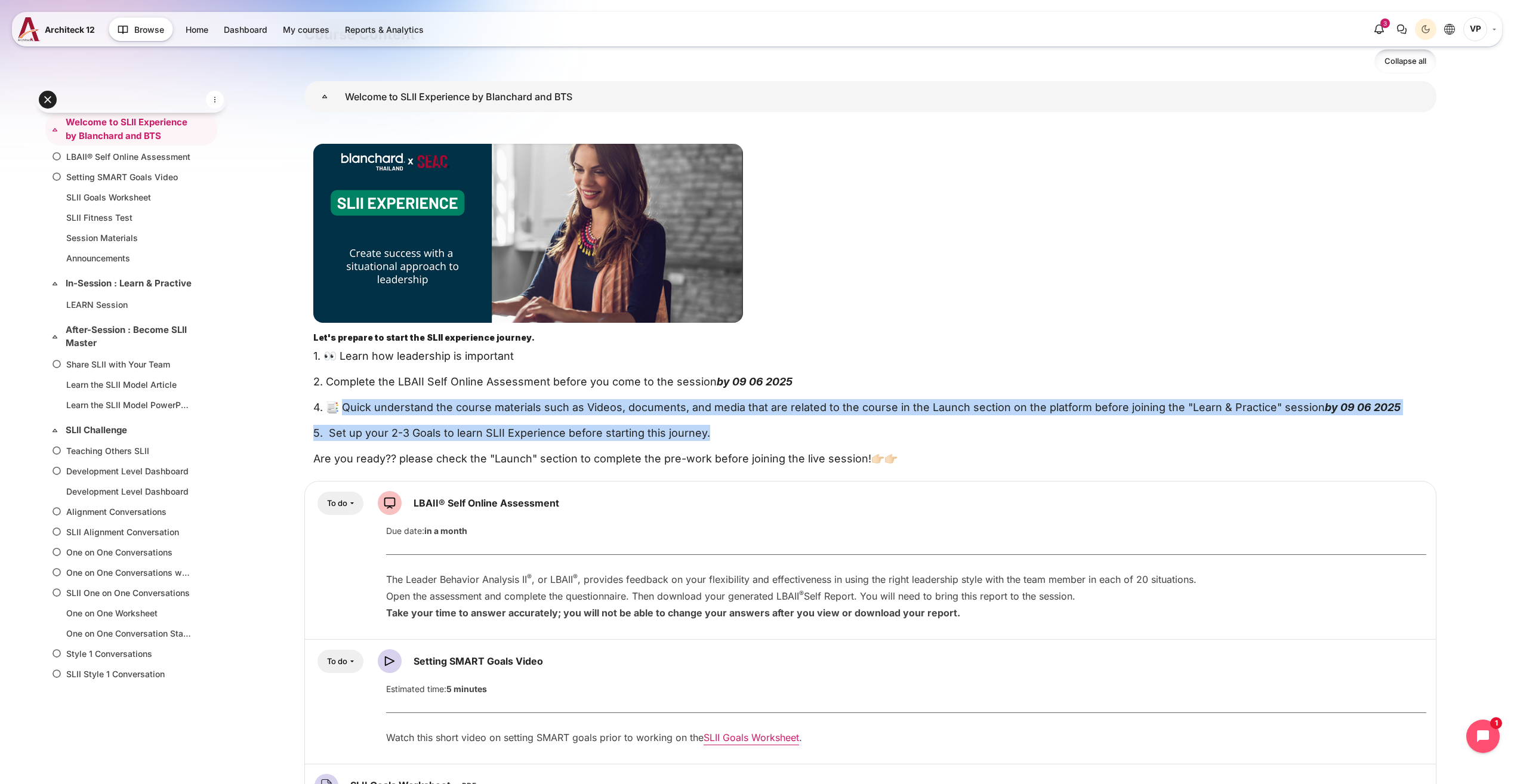 drag, startPoint x: 345, startPoint y: 408, endPoint x: 1400, endPoint y: 420, distance: 1055.0682 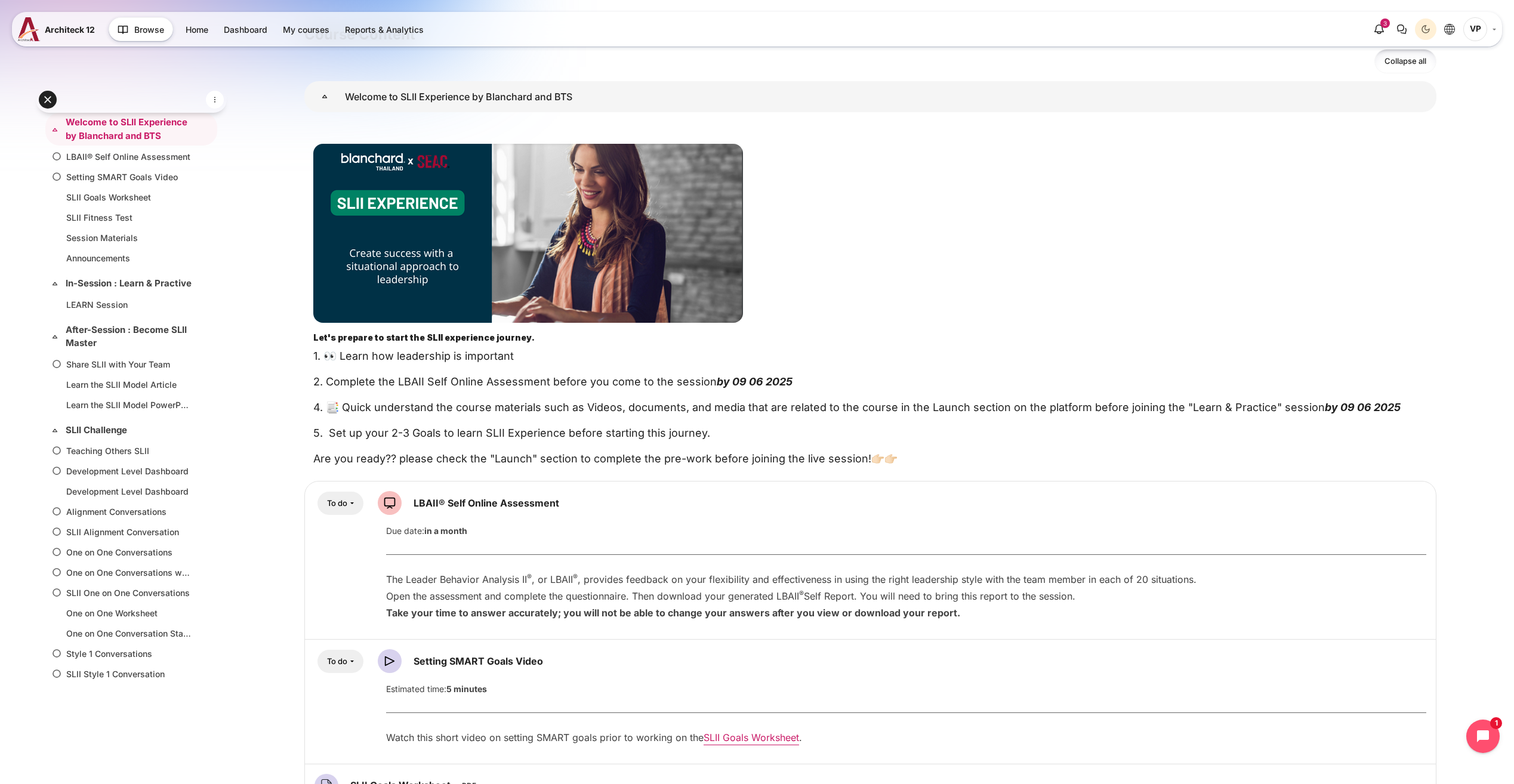 drag, startPoint x: 1401, startPoint y: 420, endPoint x: 1324, endPoint y: 458, distance: 85.86617 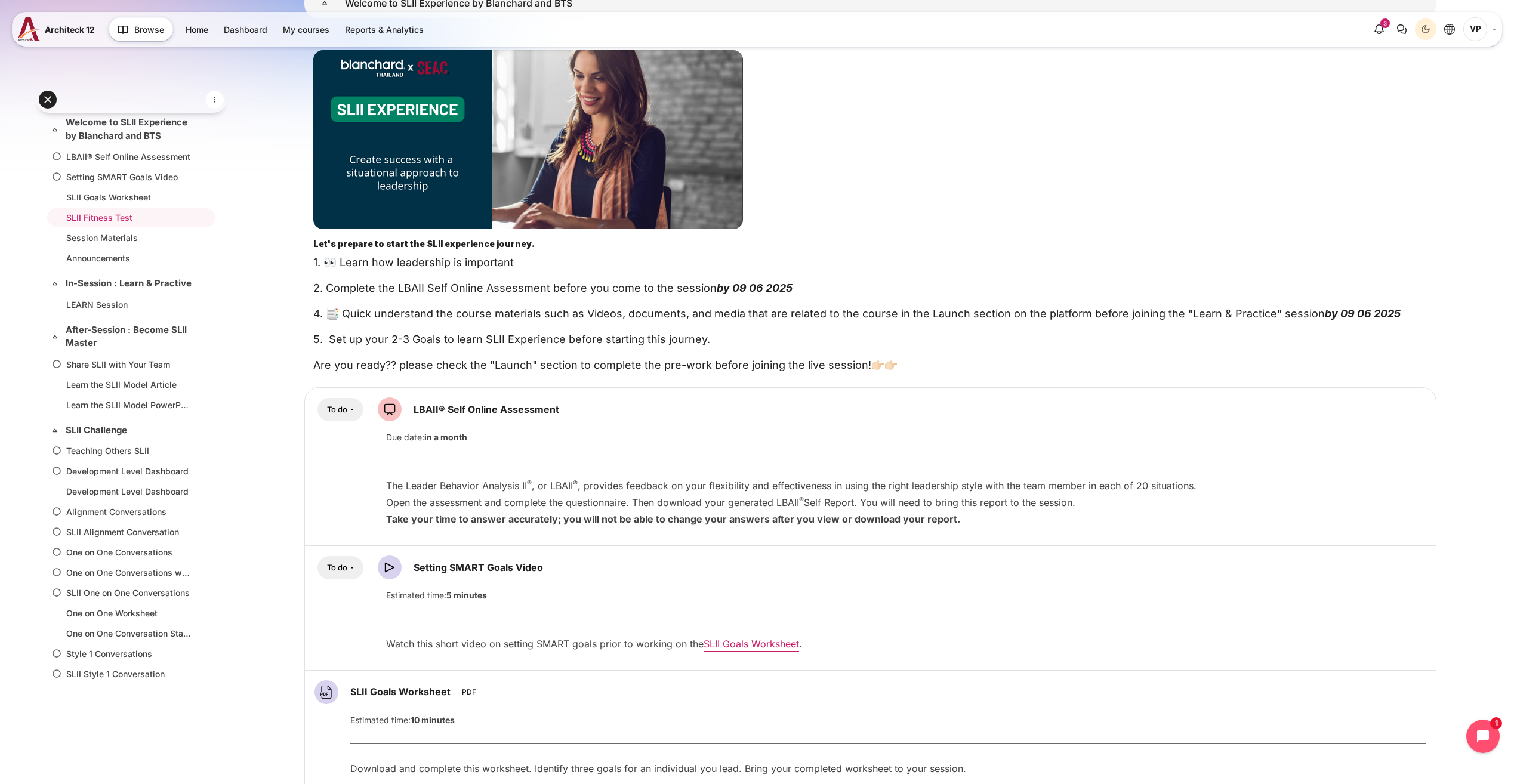 scroll, scrollTop: 298, scrollLeft: 0, axis: vertical 